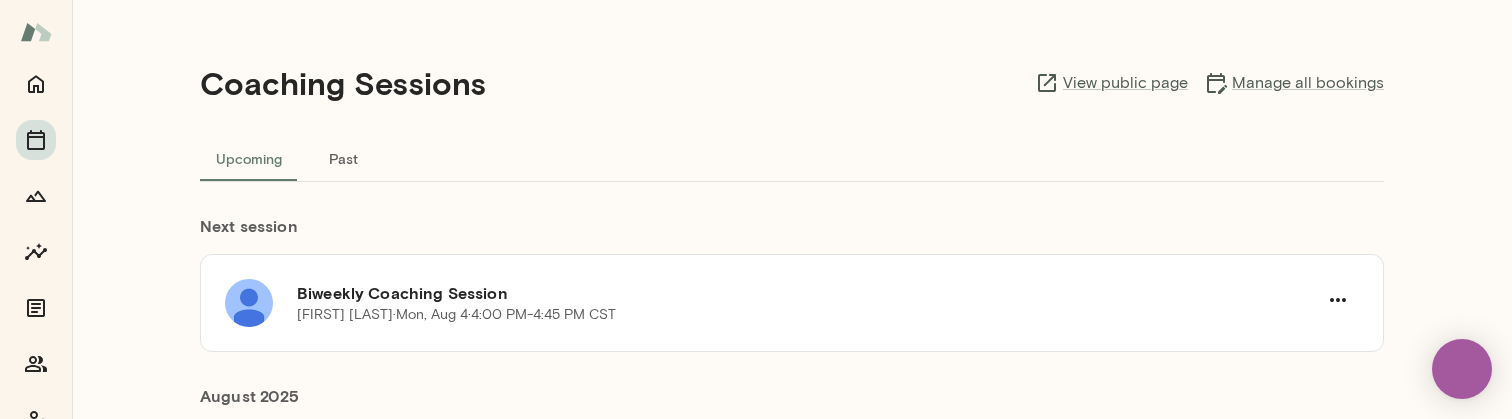 scroll, scrollTop: 0, scrollLeft: 0, axis: both 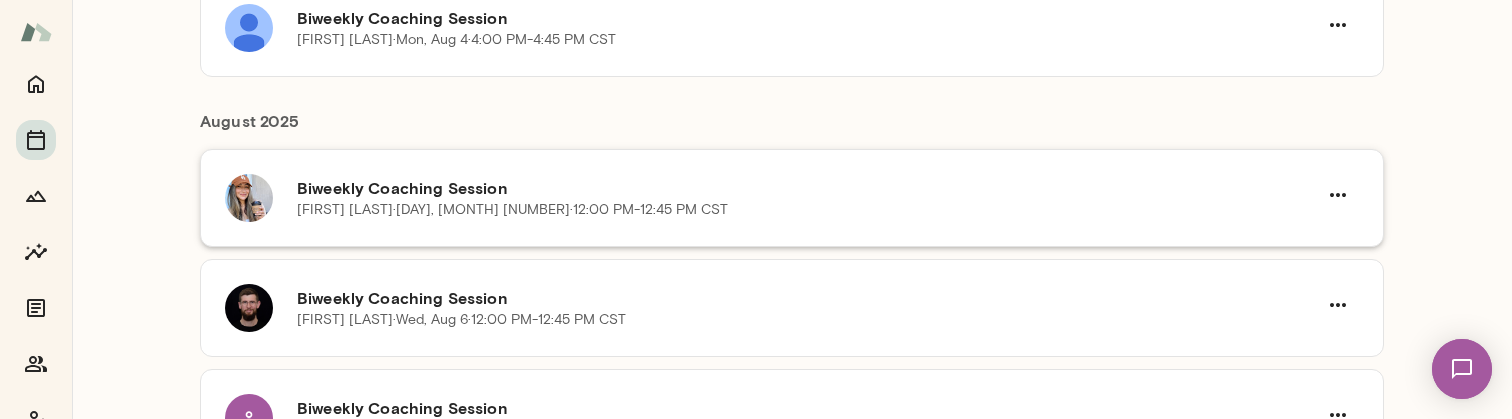 click on "Biweekly Coaching Session [FIRST] [LAST]  ·  [DAY], [MONTH] [NUMBER]  ·  [TIME]" at bounding box center [792, 198] 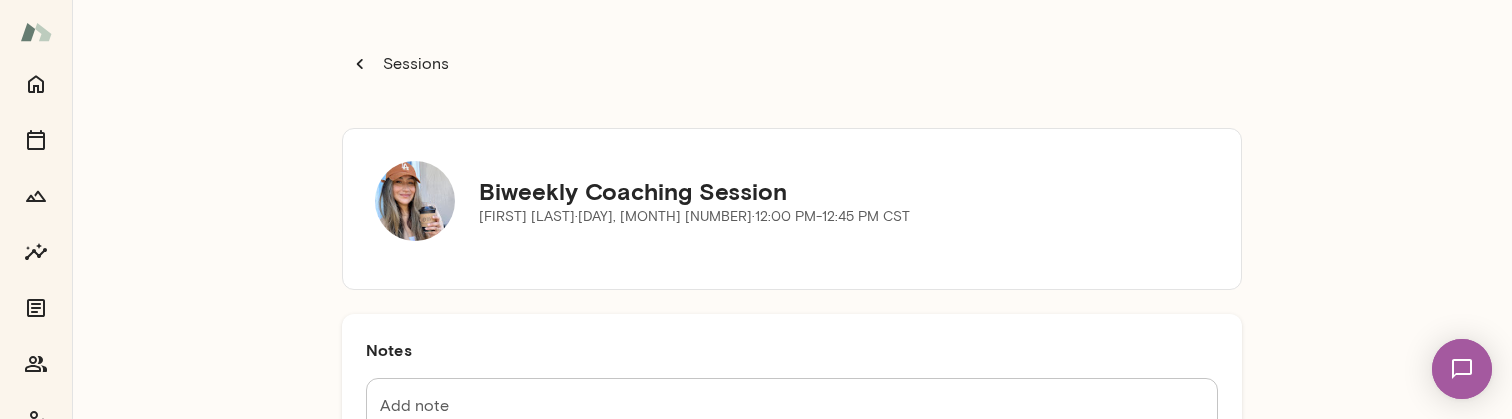 click at bounding box center (1462, 369) 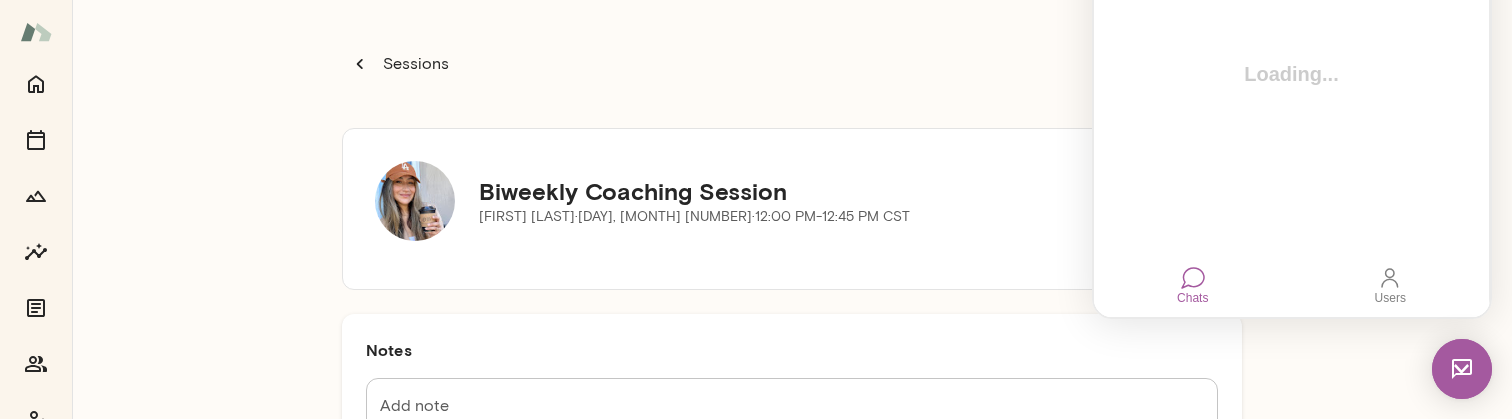 scroll, scrollTop: 0, scrollLeft: 0, axis: both 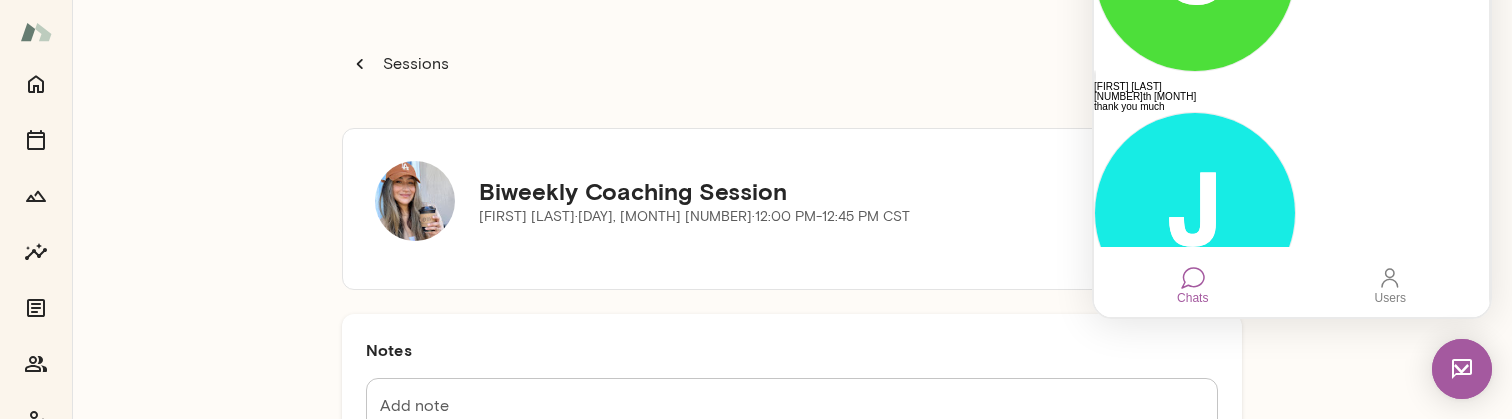 click on "Hi [FIRST], I see that you are on the schedule tomorrow, but you cannot make it. I can offer wednesday at 1pm CST or thursday, 12noon CST. LMK if either of those work for you." at bounding box center (1291, 621) 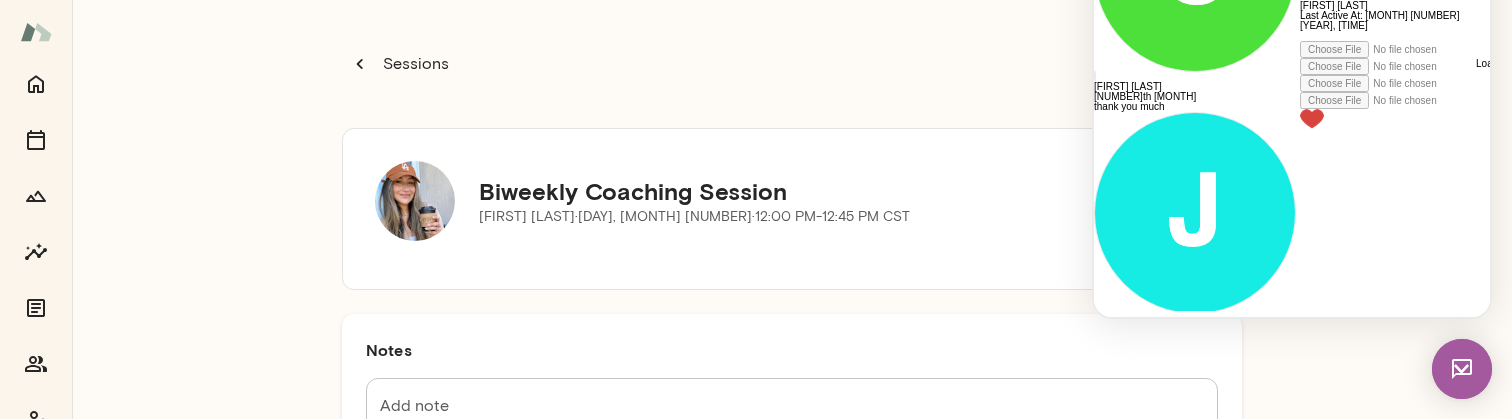 scroll, scrollTop: 2942, scrollLeft: 0, axis: vertical 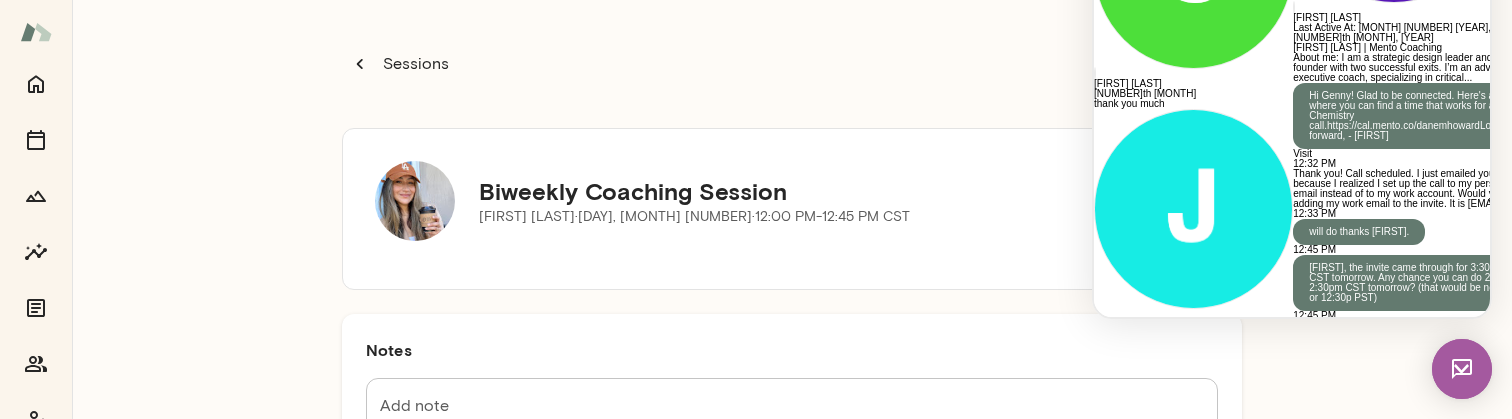 click at bounding box center [1412, 1084] 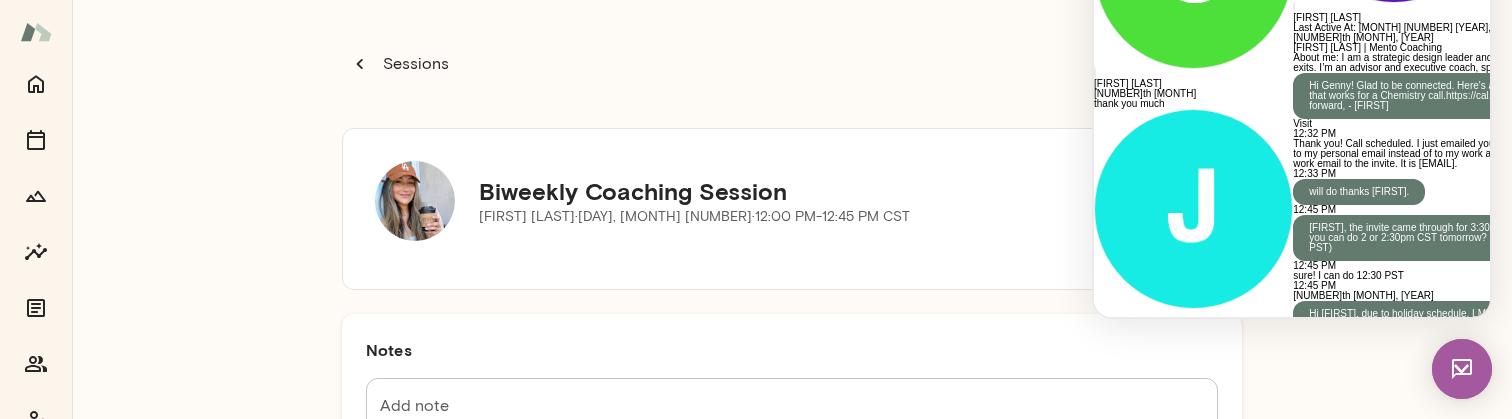 scroll, scrollTop: 34, scrollLeft: 0, axis: vertical 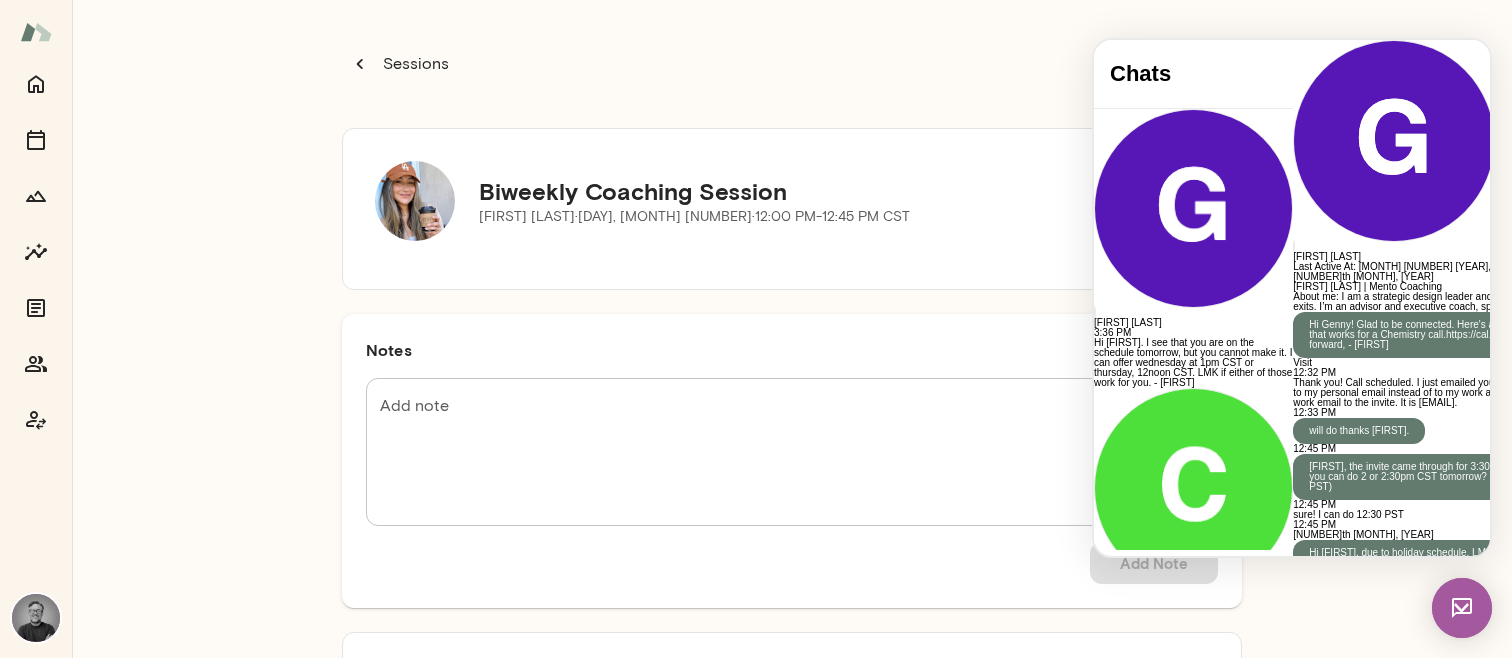 click at bounding box center [1474, 40] 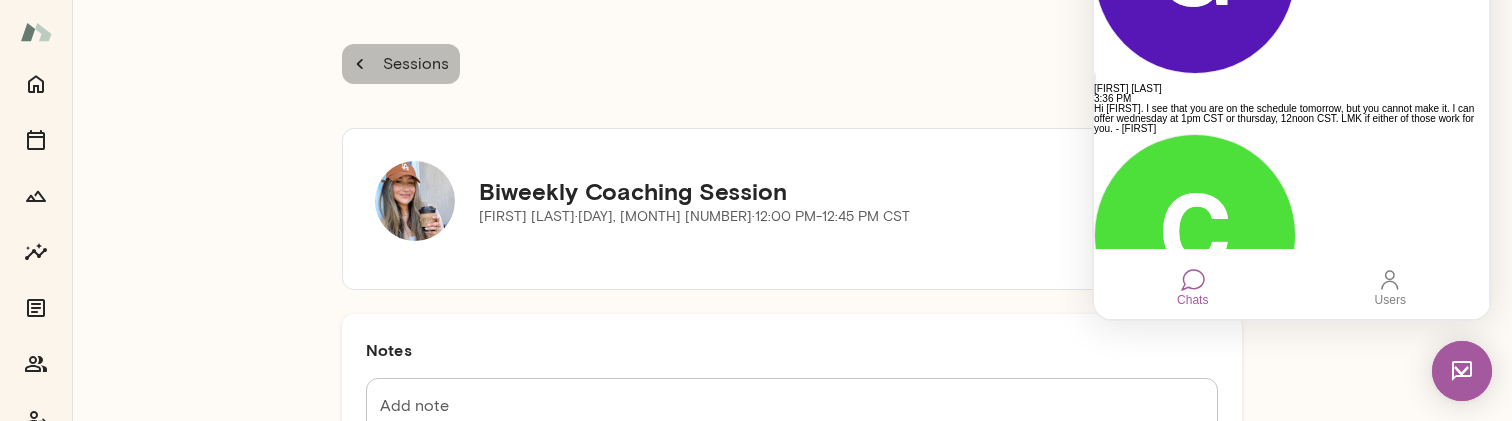 click 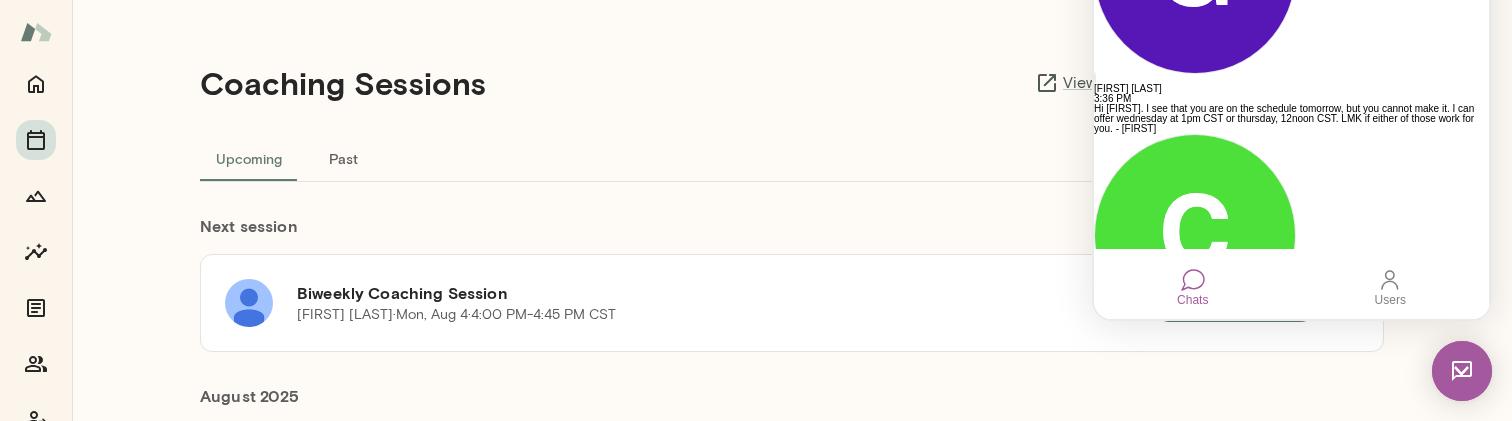 scroll, scrollTop: 105, scrollLeft: 0, axis: vertical 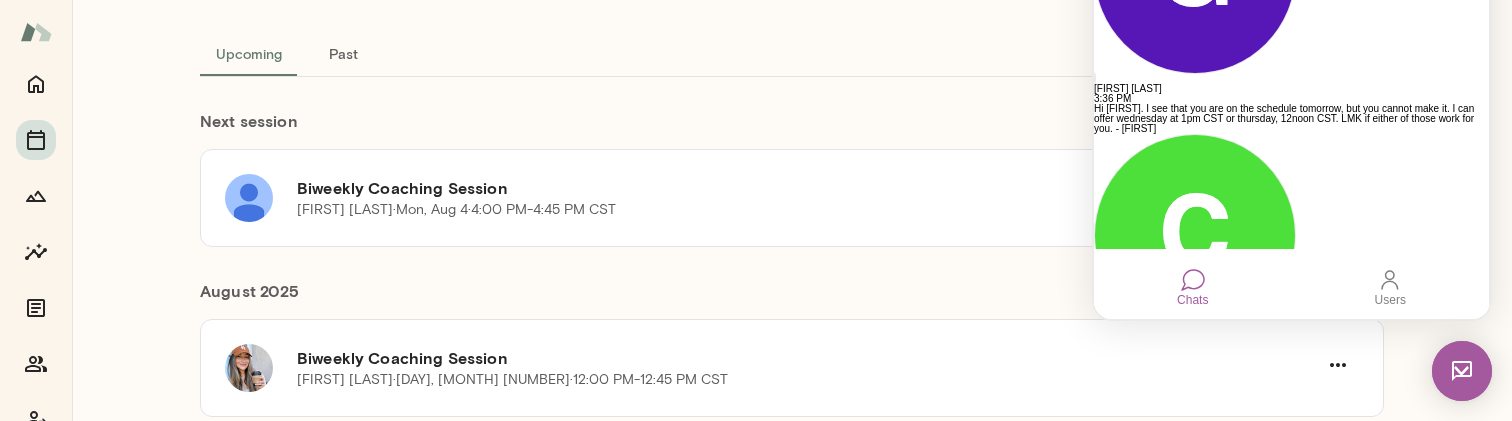 click at bounding box center (1462, 371) 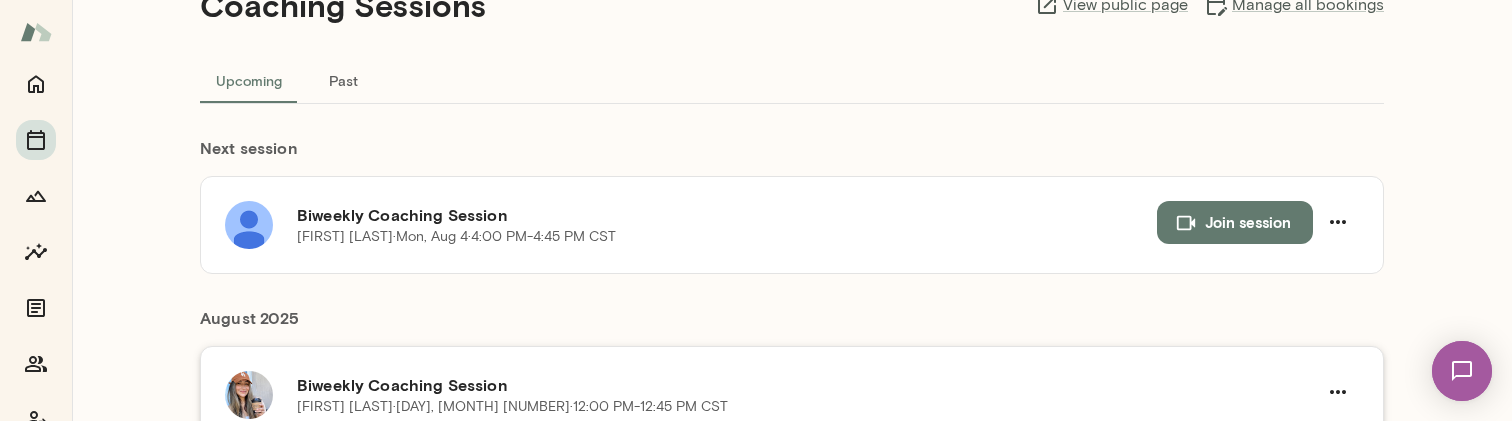 scroll, scrollTop: 82, scrollLeft: 0, axis: vertical 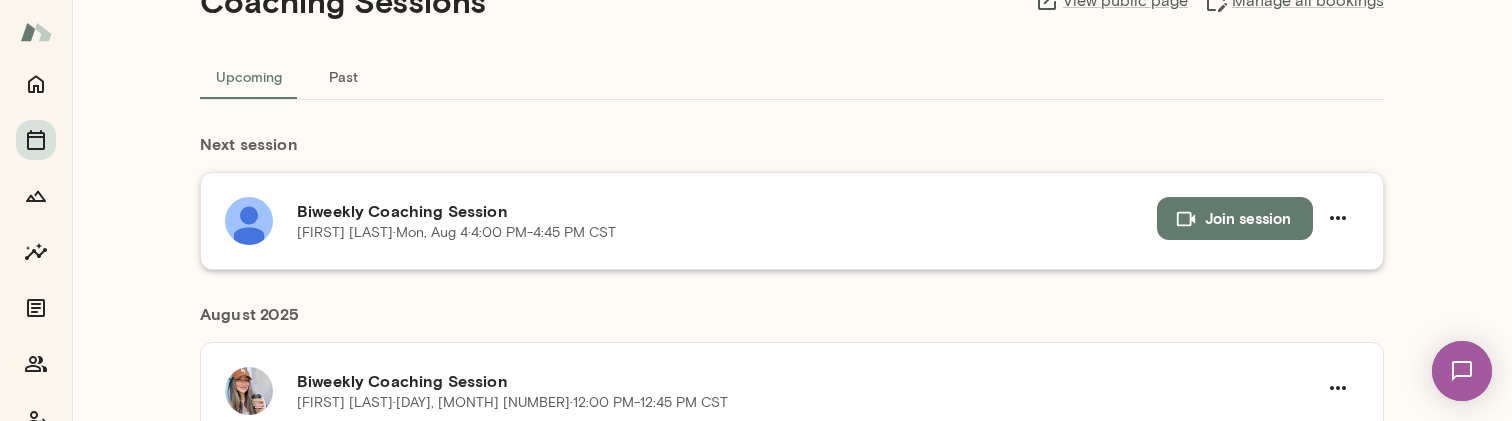 click on "[FIRST] [LAST]  ·  [DAY], [MONTH] [DAY]  ·  [TIME]-[TIME] [TIMEZONE]" at bounding box center [727, 233] 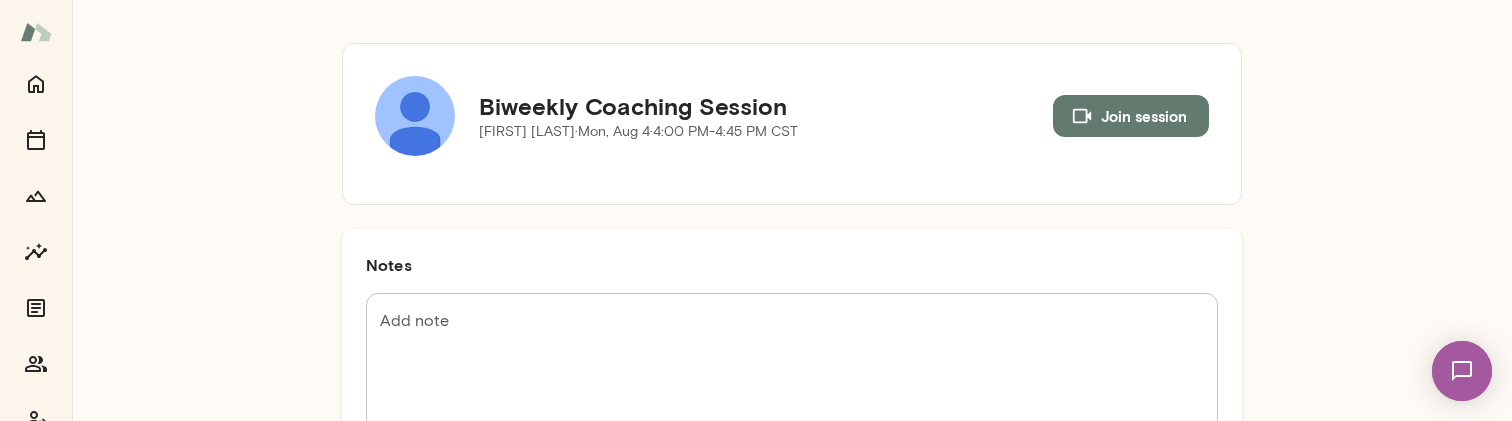 scroll, scrollTop: 0, scrollLeft: 0, axis: both 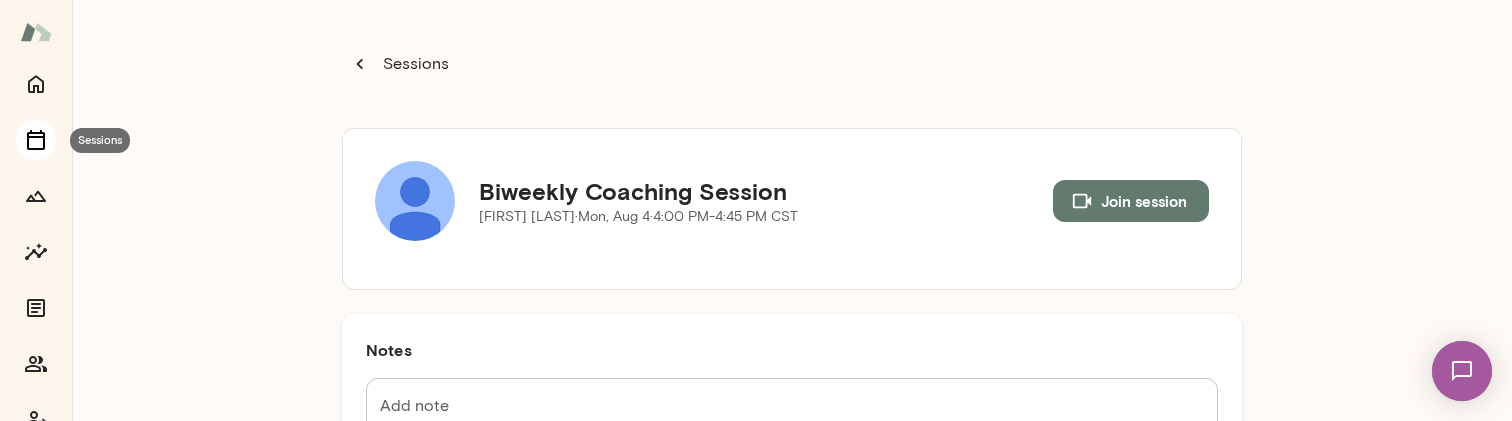 click 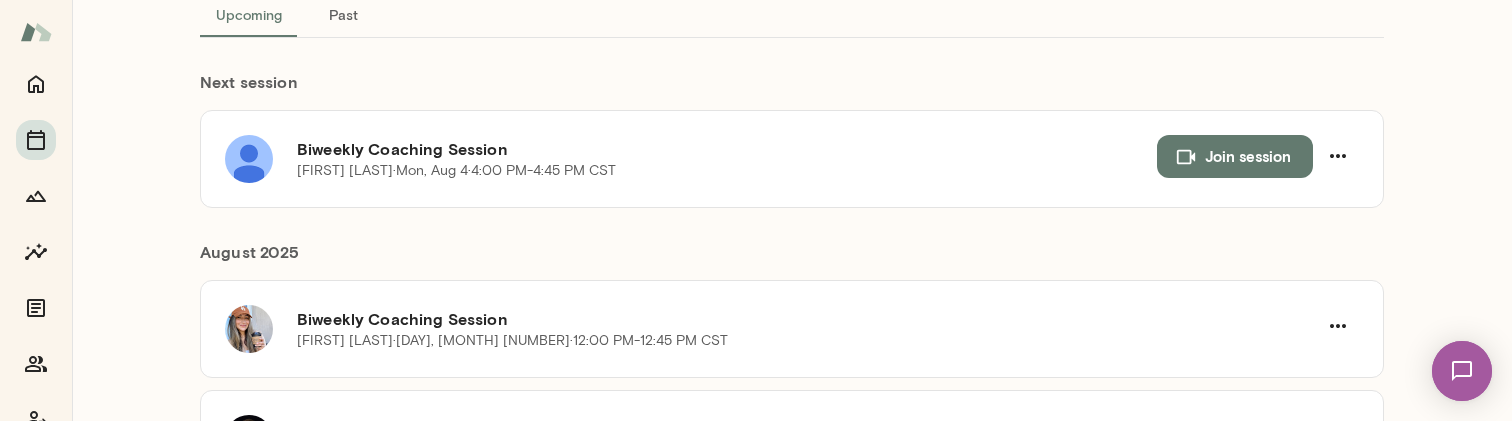 scroll, scrollTop: 159, scrollLeft: 0, axis: vertical 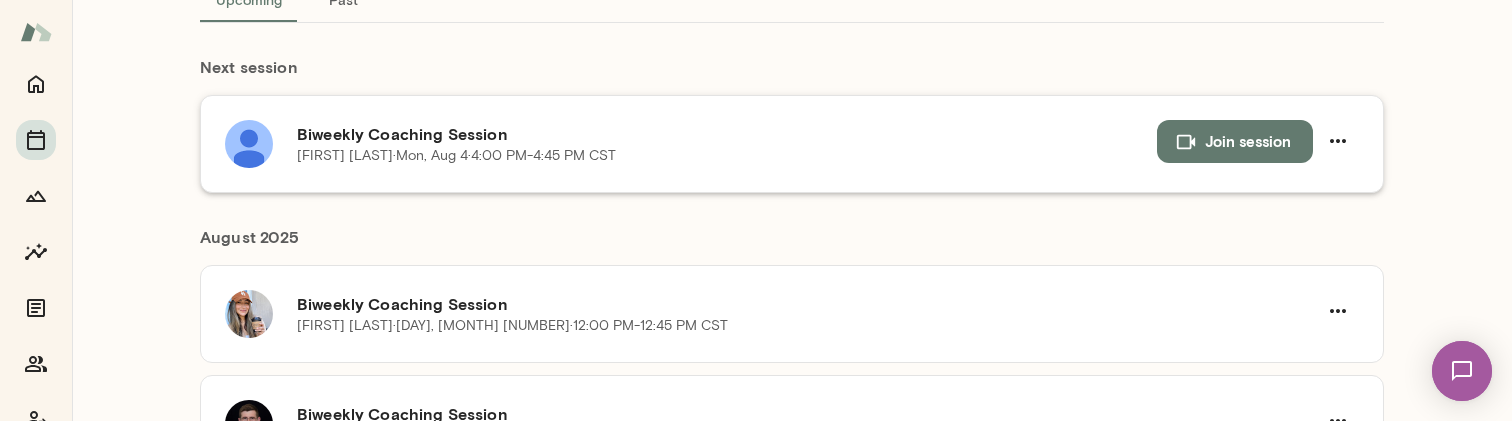 click on "Biweekly Coaching Session [FIRST] [LAST]  ·  [DAY], [MONTH] [NUMBER]  ·  [TIME] Join session" at bounding box center [792, 144] 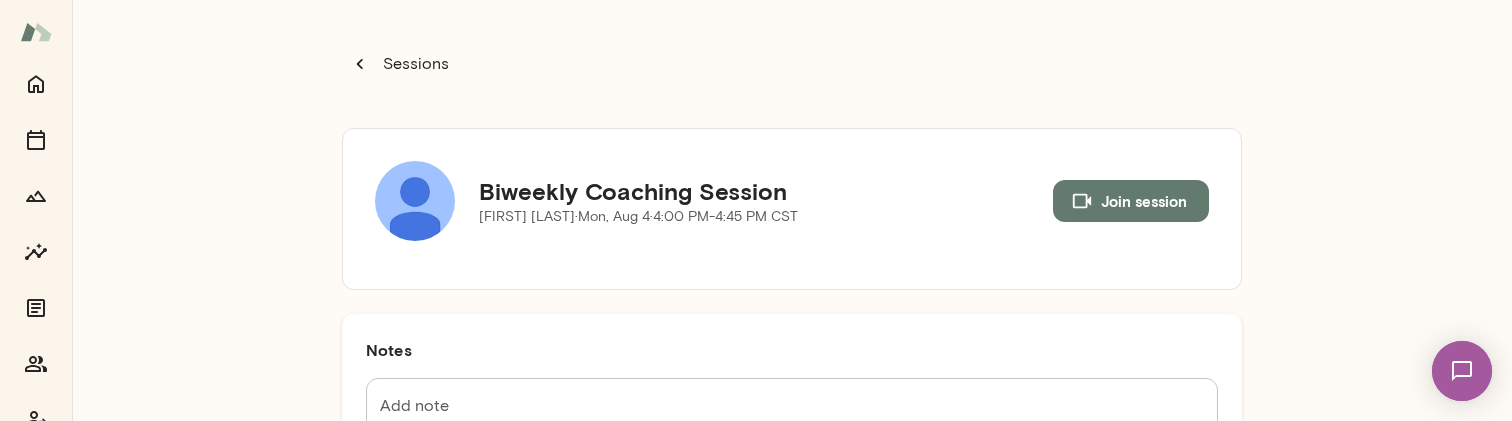 click at bounding box center (36, 252) 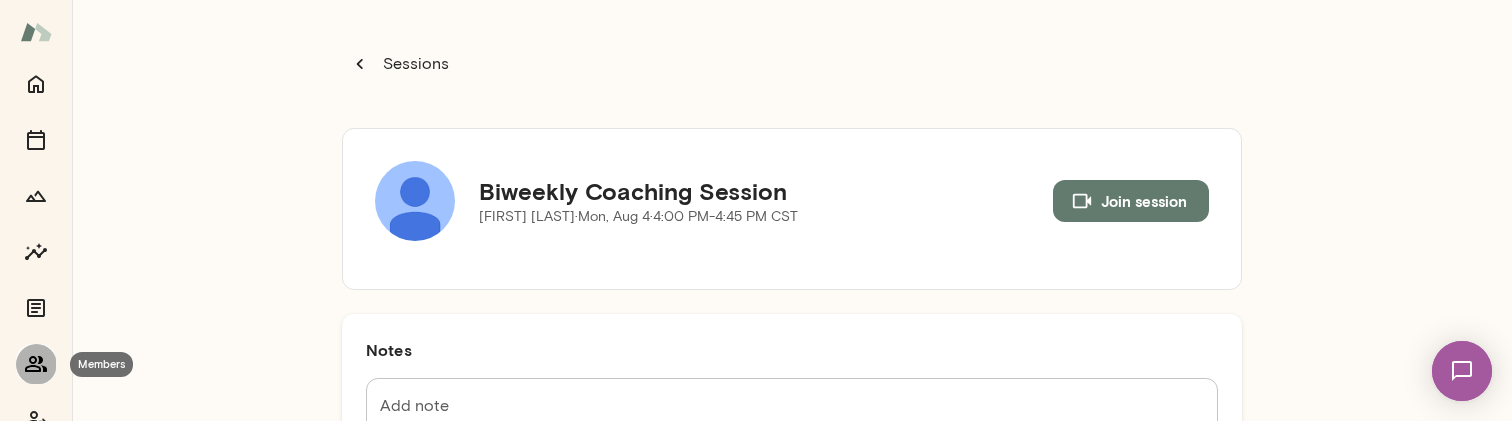 click 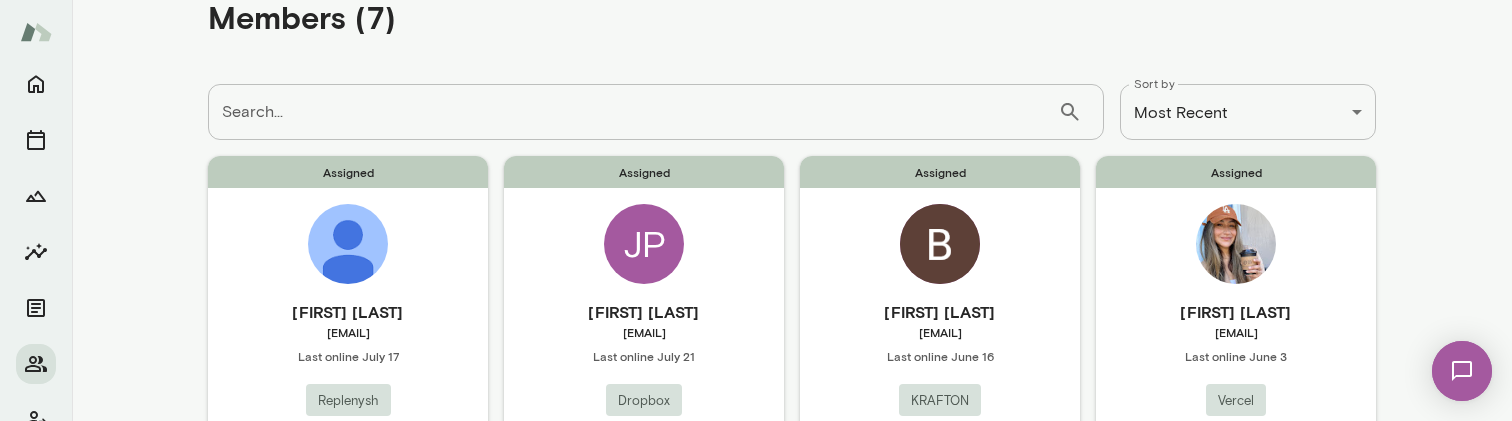 scroll, scrollTop: 66, scrollLeft: 0, axis: vertical 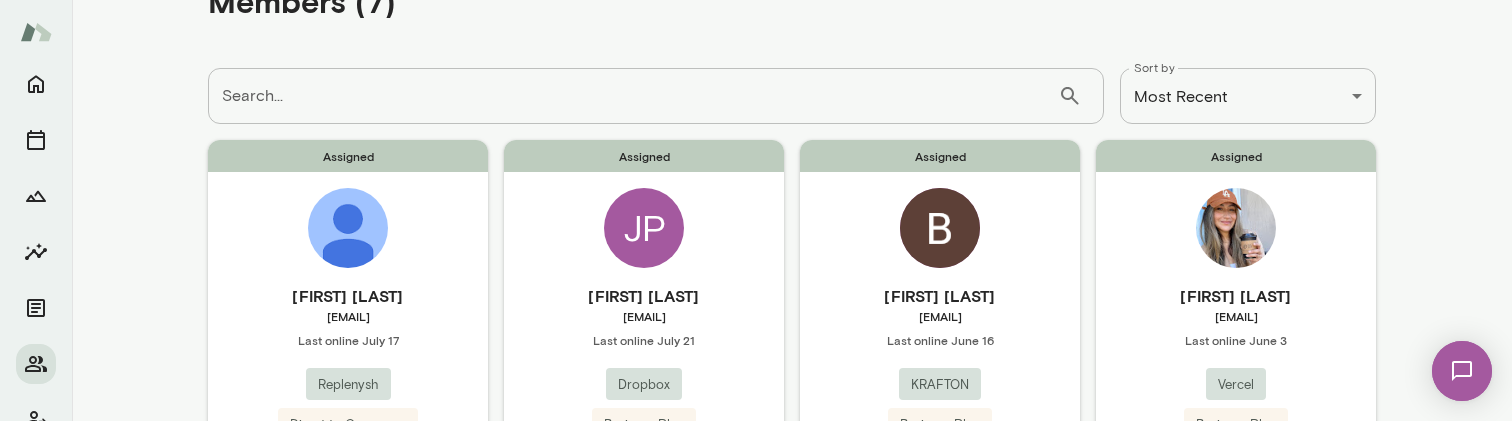 click on "Assigned [FIRST] [LAST] [EMAIL] Last online [MONTH] [NUMBER] [COMPANY] Direct to Consumer (Pacific Time) View" at bounding box center (348, 335) 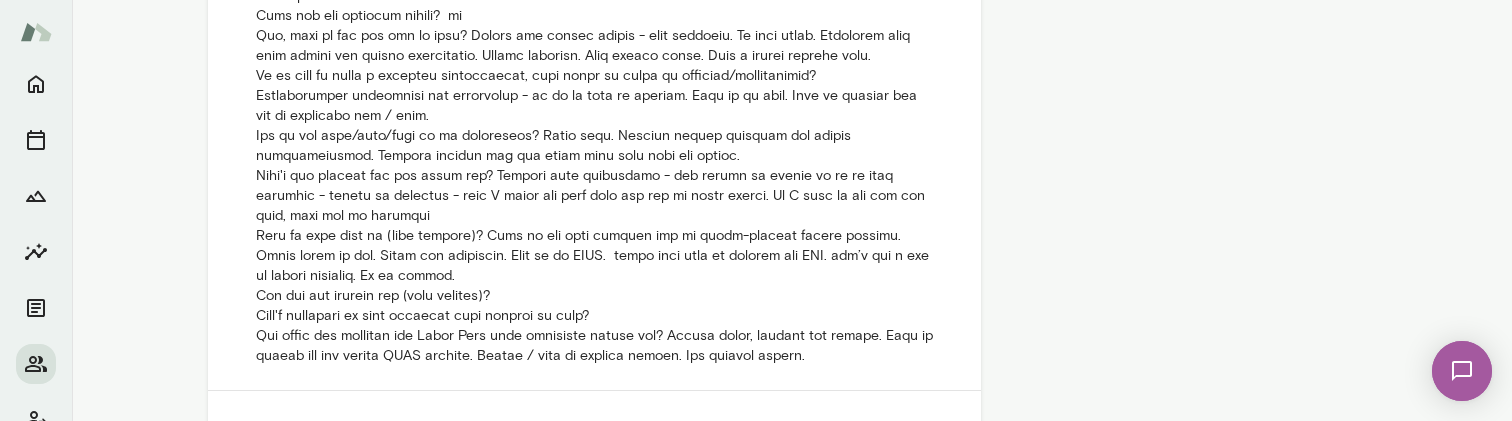 scroll, scrollTop: 1364, scrollLeft: 0, axis: vertical 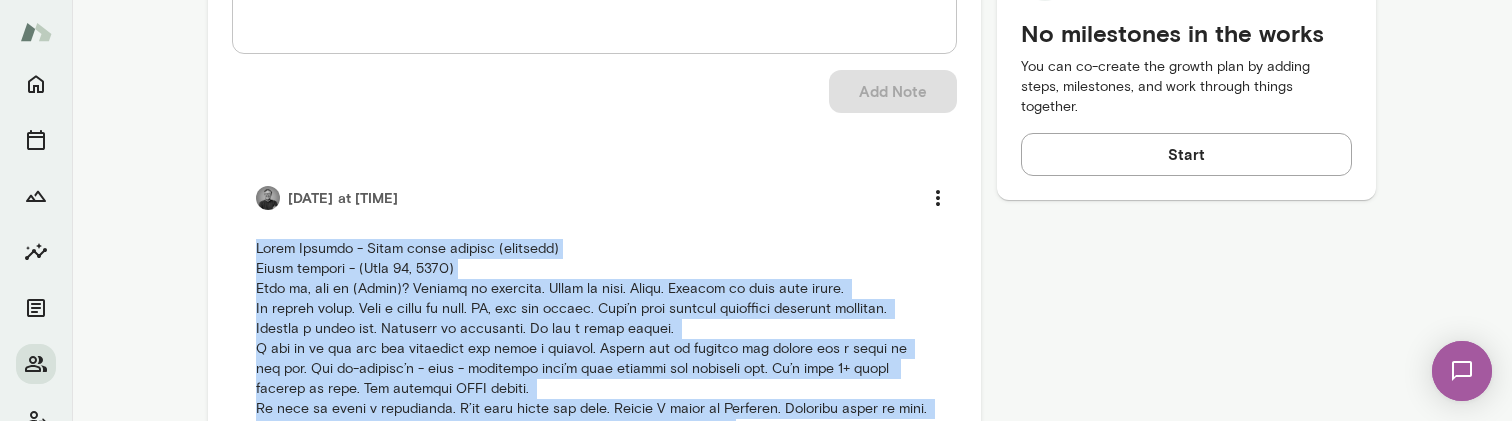 drag, startPoint x: 837, startPoint y: 356, endPoint x: 215, endPoint y: 229, distance: 634.83307 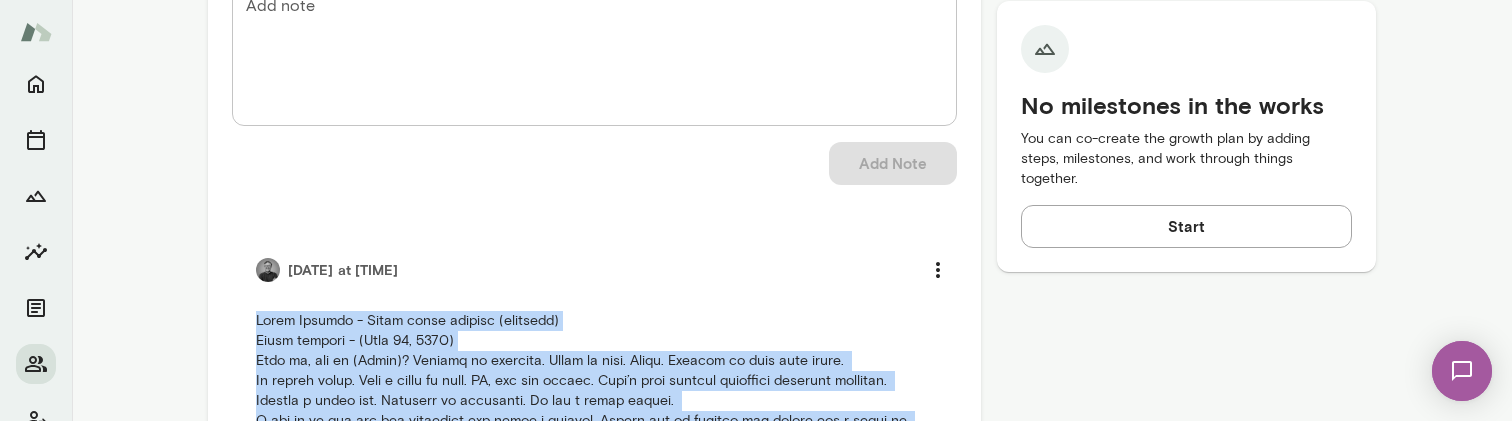 scroll, scrollTop: 837, scrollLeft: 0, axis: vertical 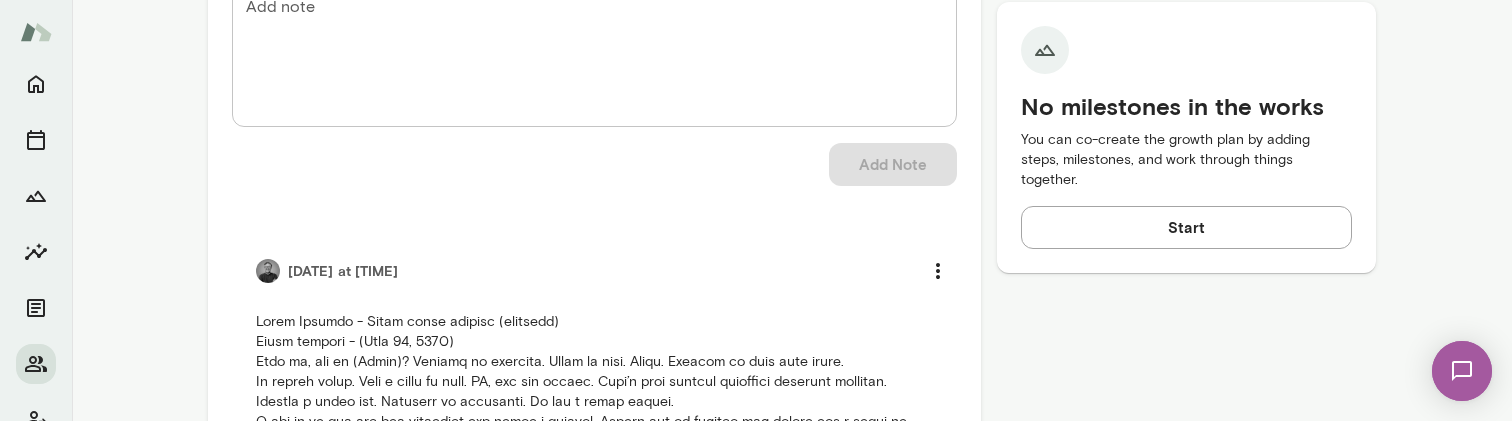 click on "Add note" at bounding box center [594, 53] 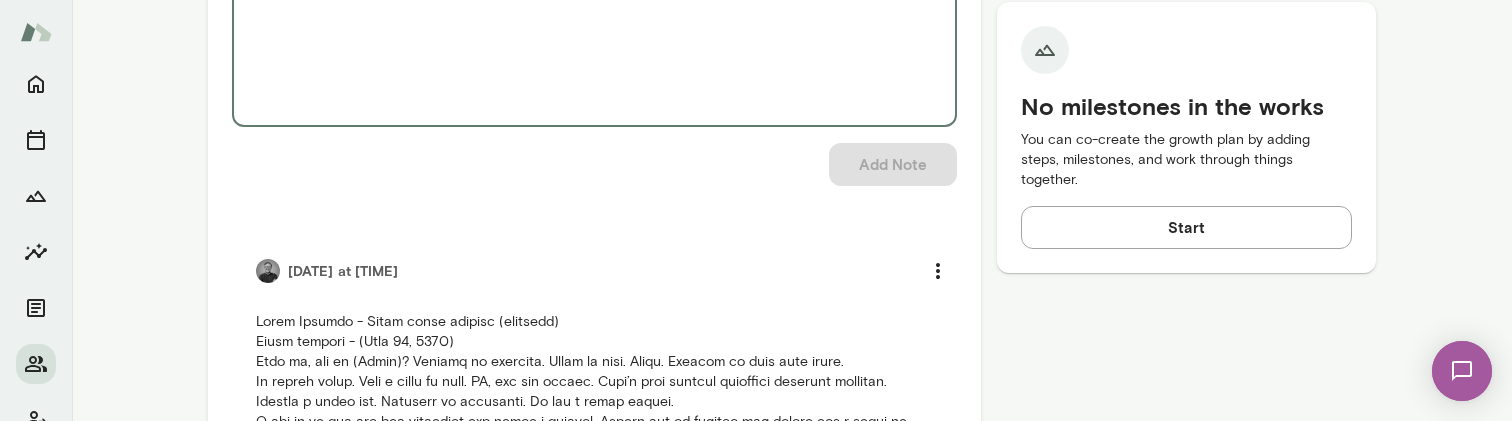 paste on "**********" 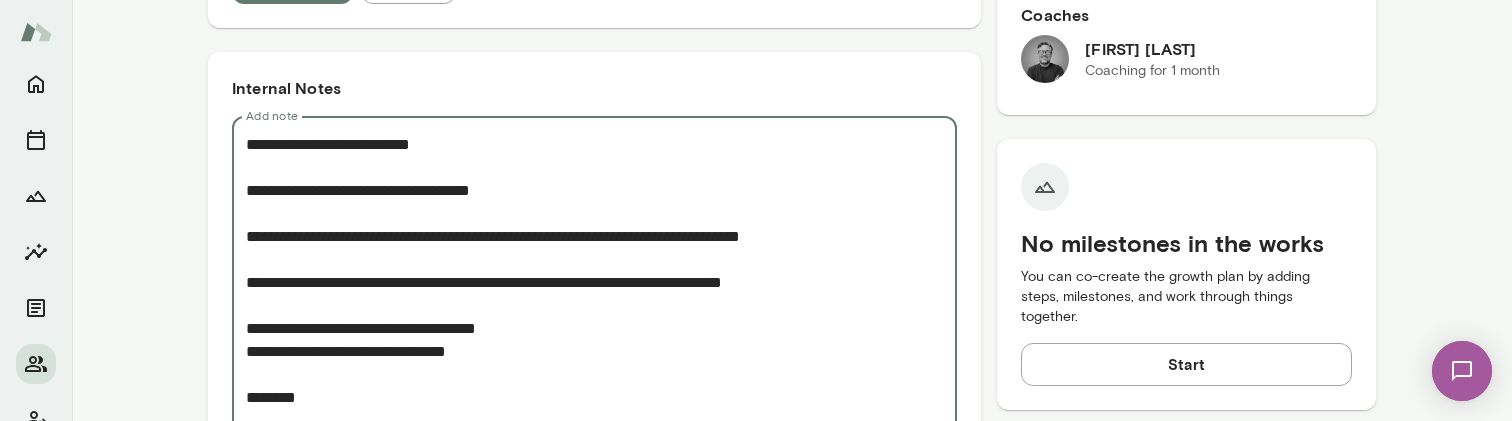 scroll, scrollTop: 748, scrollLeft: 0, axis: vertical 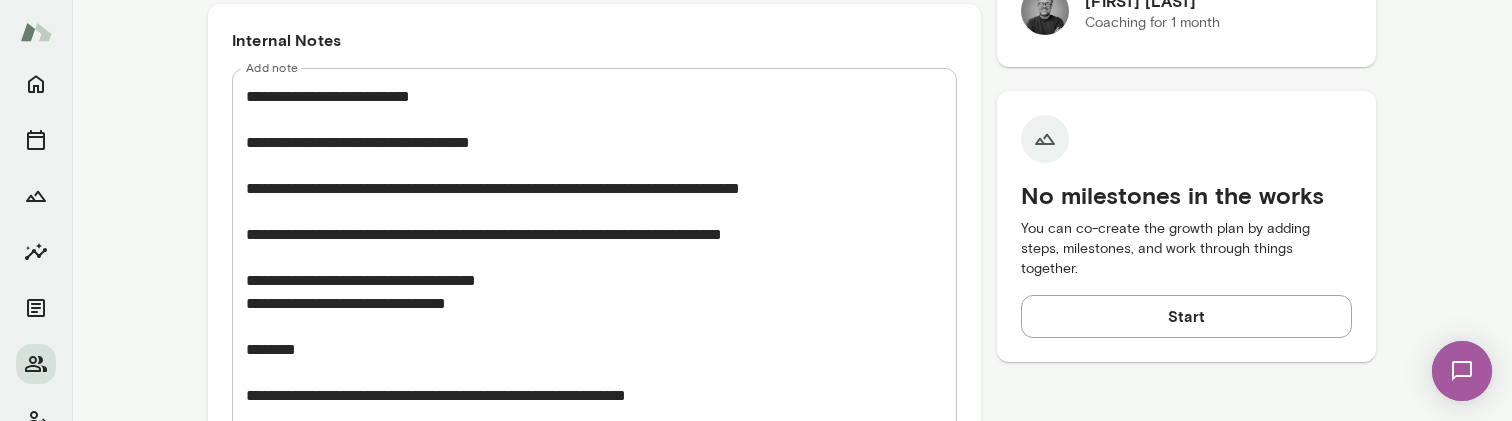 click on "* Add note" at bounding box center (594, 705) 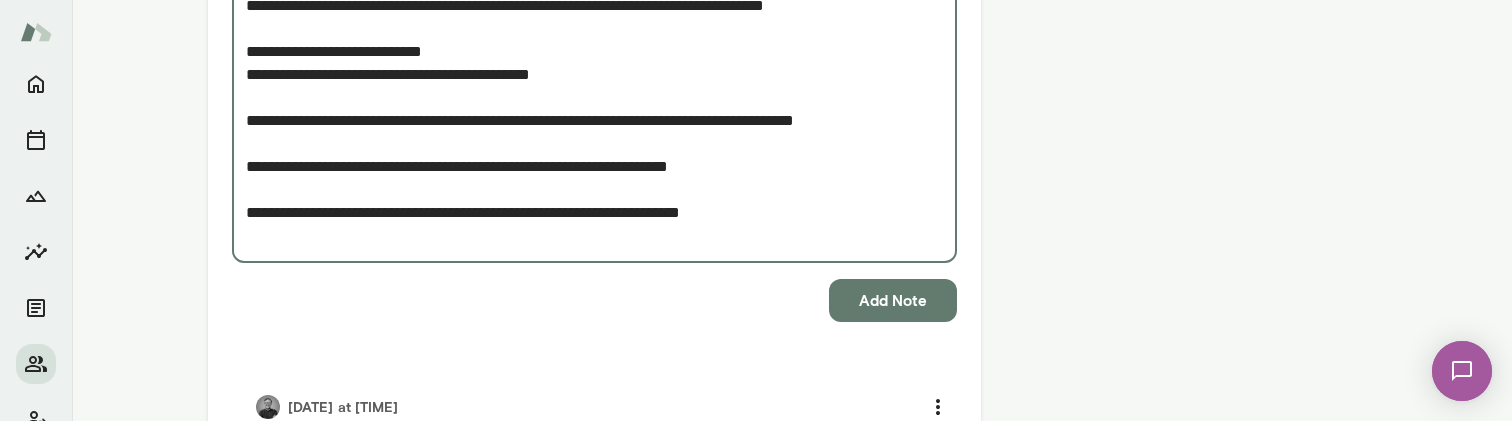 scroll, scrollTop: 1812, scrollLeft: 0, axis: vertical 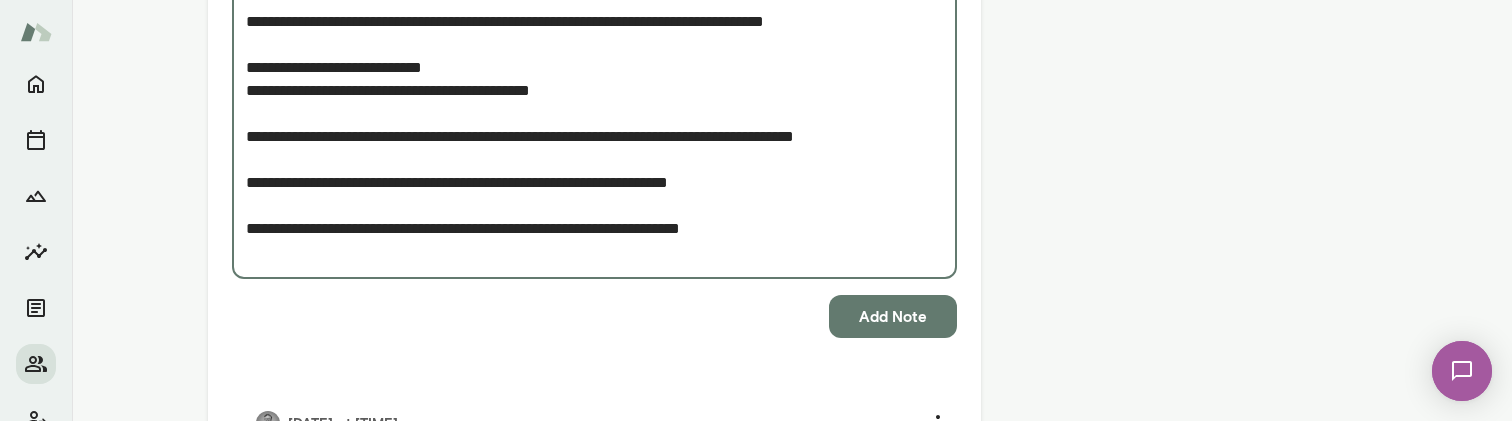 drag, startPoint x: 752, startPoint y: 208, endPoint x: 642, endPoint y: 221, distance: 110.76552 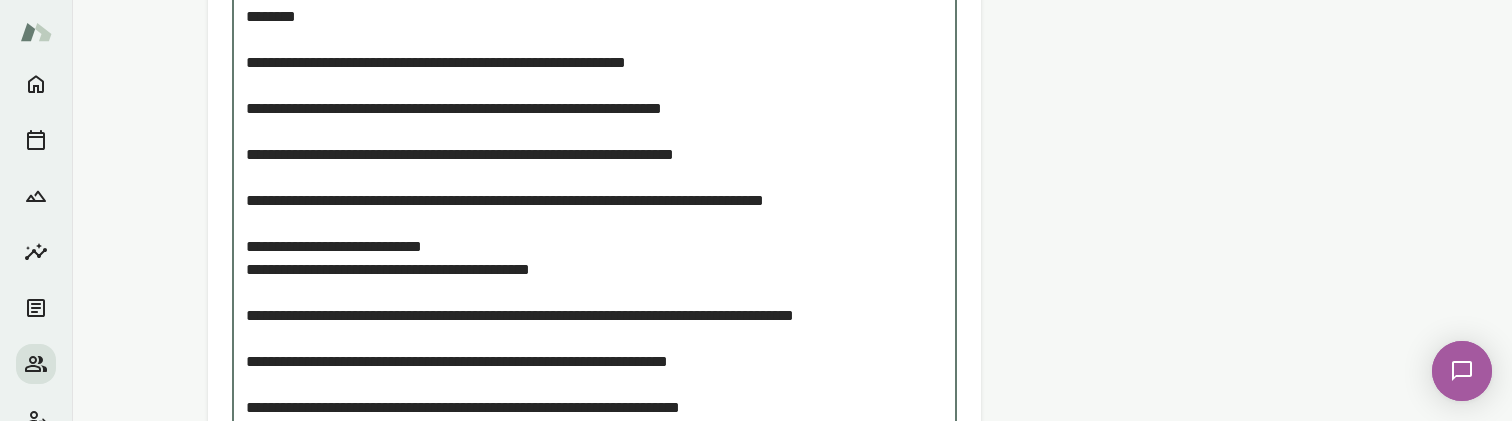scroll, scrollTop: 1608, scrollLeft: 0, axis: vertical 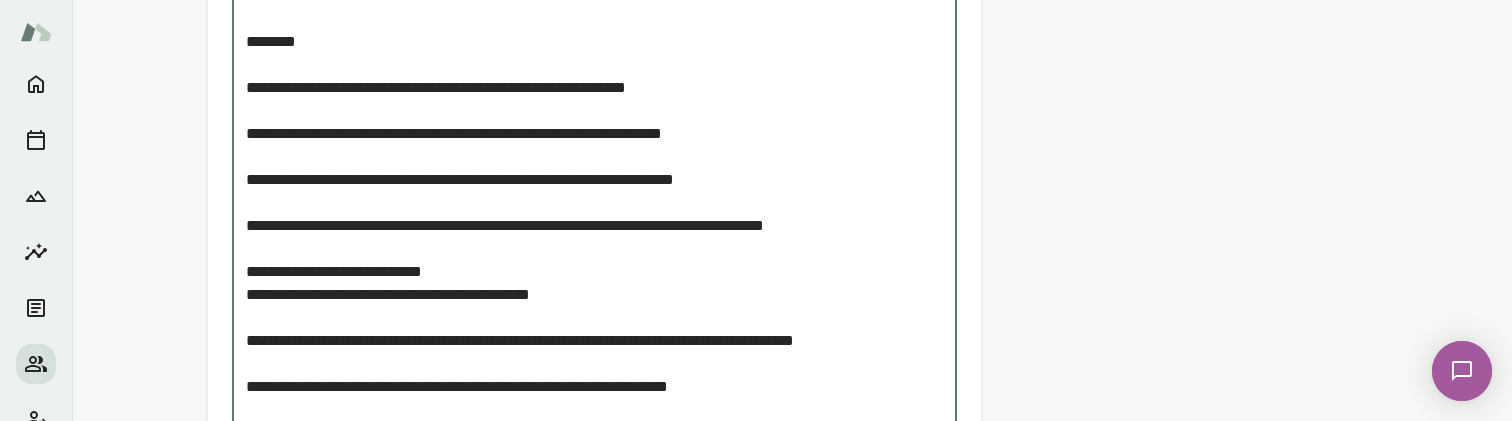 drag, startPoint x: 248, startPoint y: 110, endPoint x: 280, endPoint y: 106, distance: 32.24903 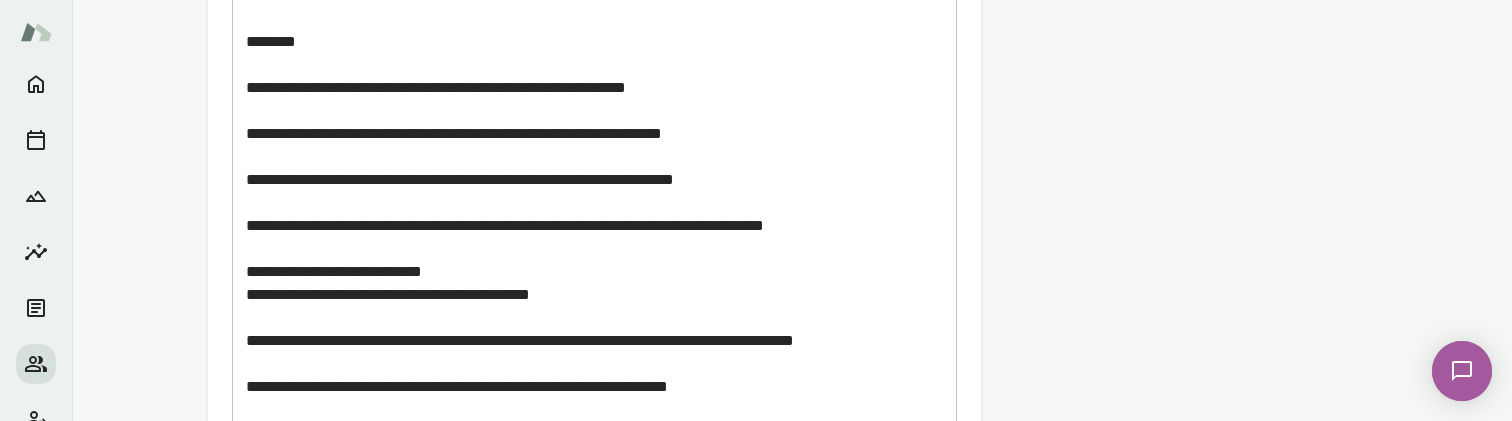 drag, startPoint x: 242, startPoint y: 56, endPoint x: 854, endPoint y: 245, distance: 640.51935 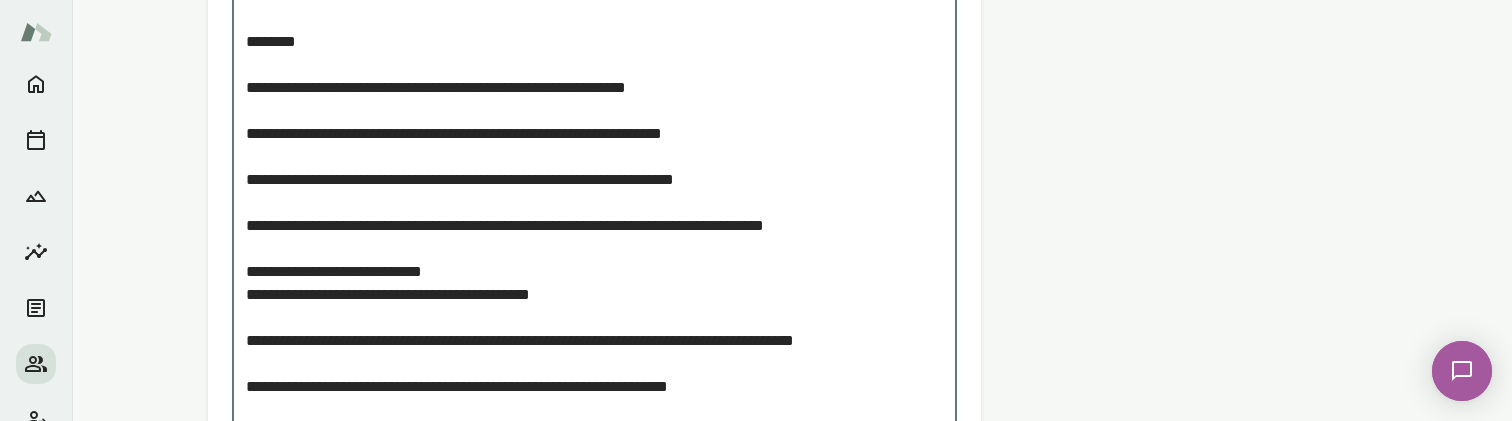 drag, startPoint x: 862, startPoint y: 254, endPoint x: 231, endPoint y: 65, distance: 658.6972 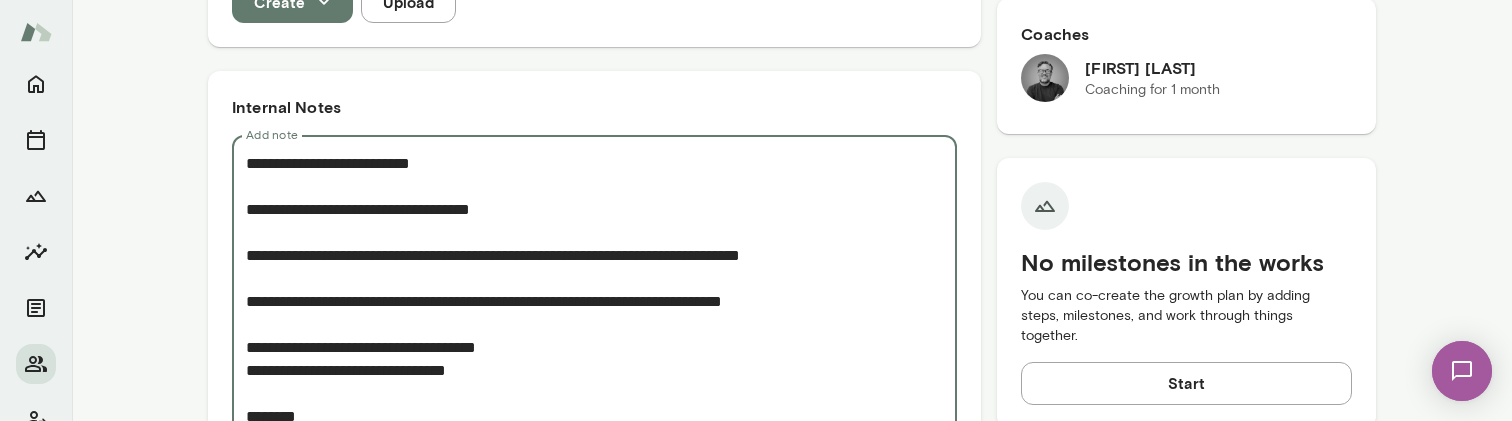 scroll, scrollTop: 735, scrollLeft: 0, axis: vertical 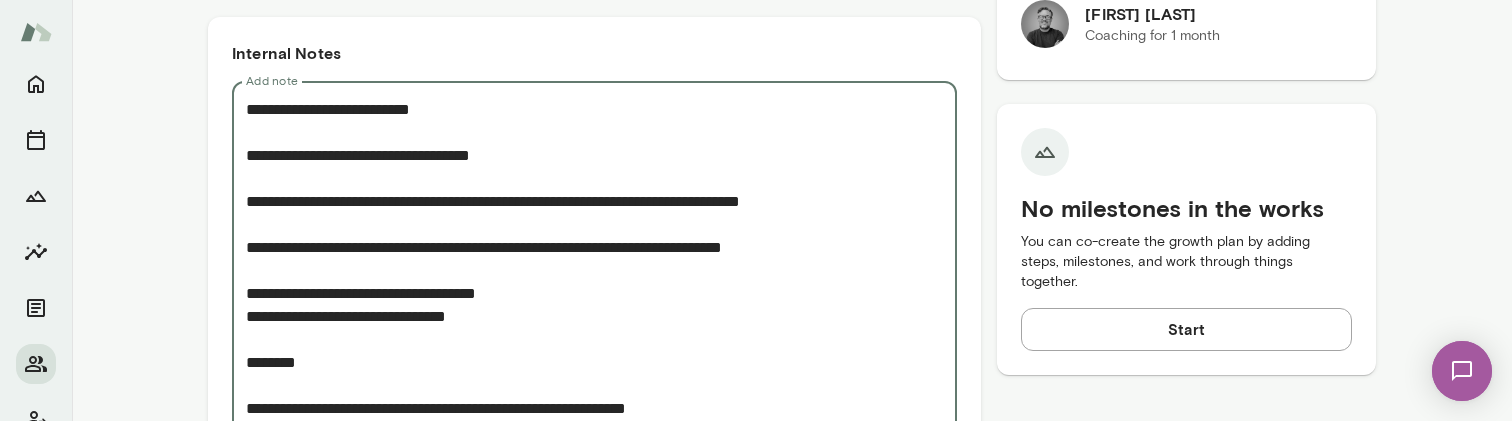 click on "* Add note" at bounding box center [594, 626] 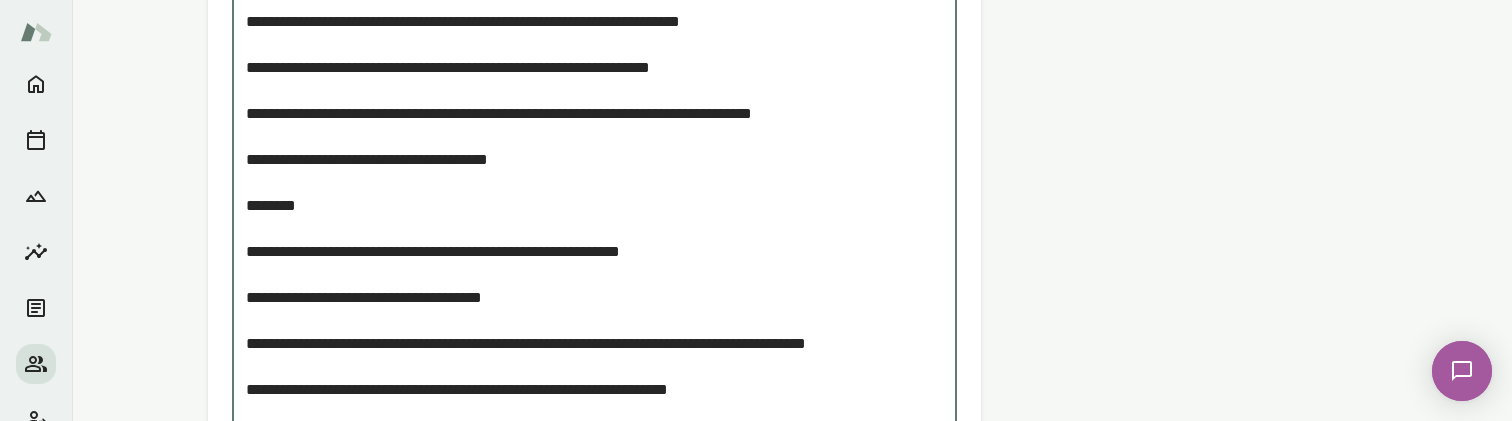 scroll, scrollTop: 810, scrollLeft: 0, axis: vertical 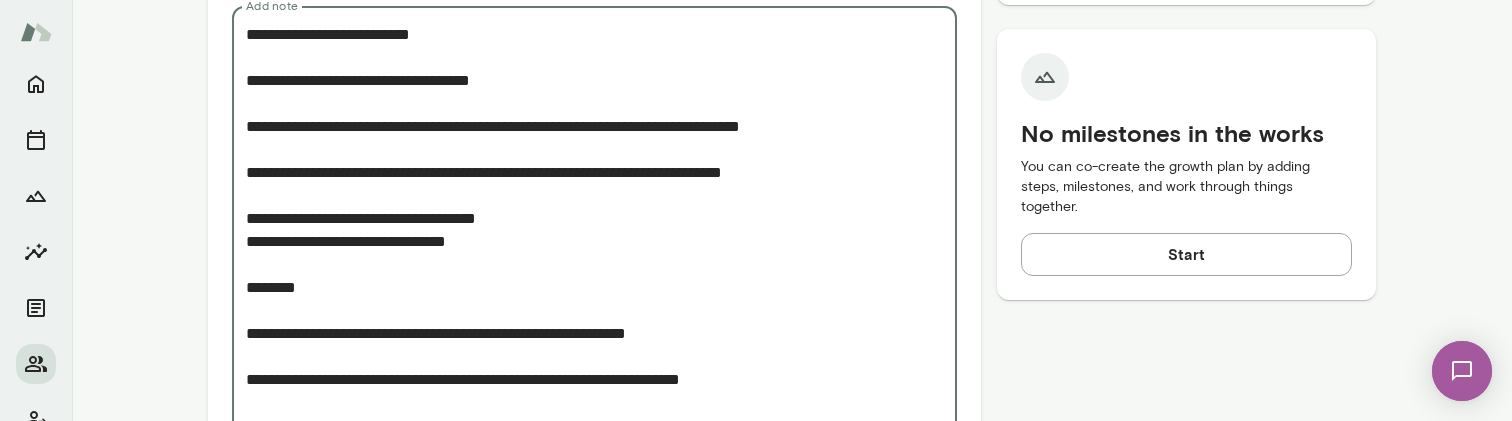 click on "Add note" at bounding box center (594, 552) 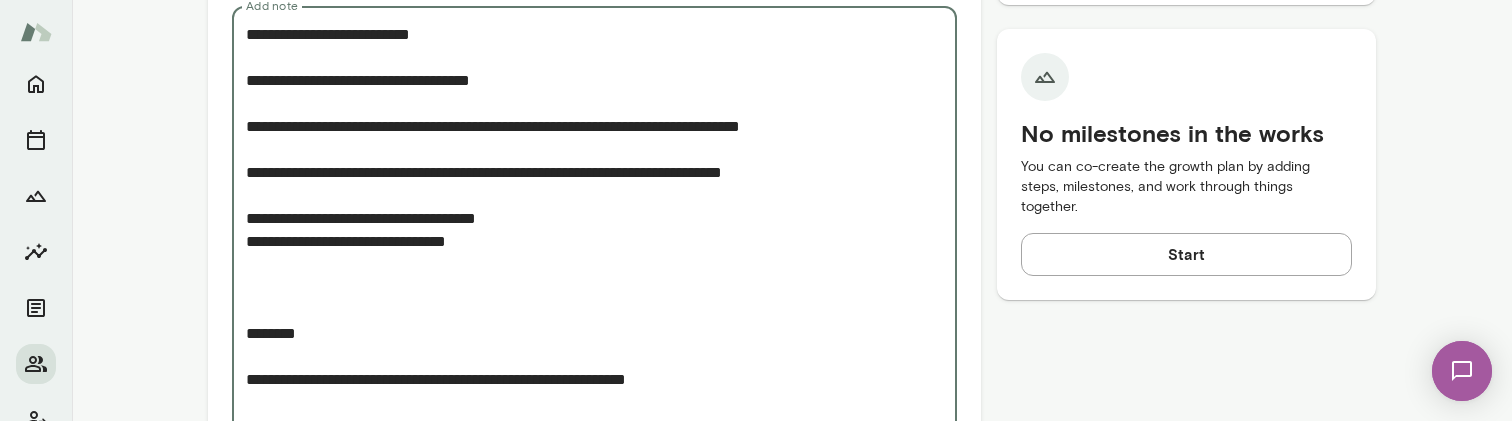 paste on "**********" 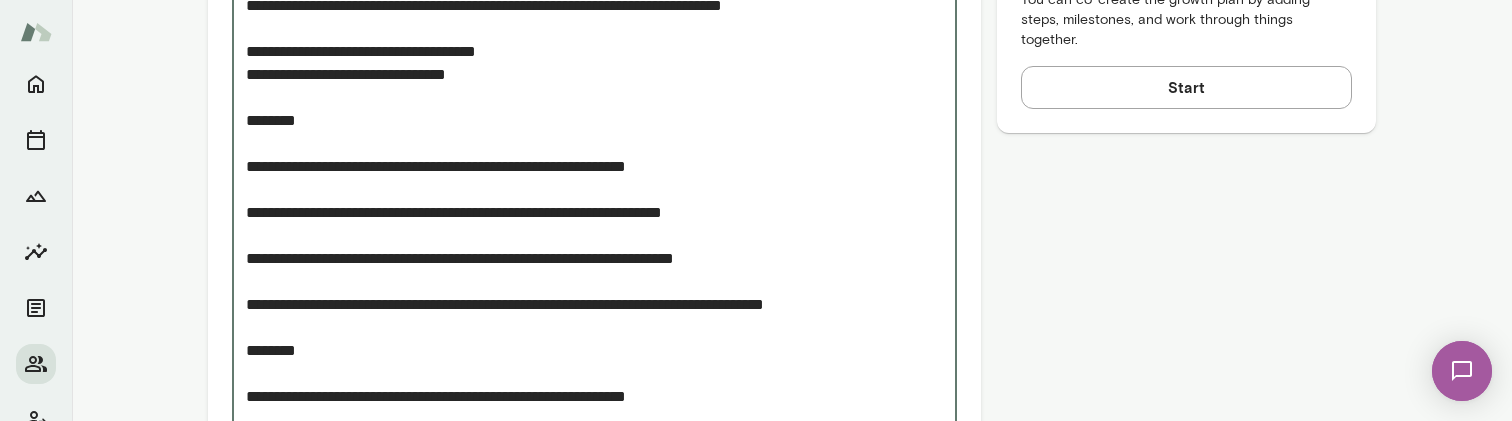 scroll, scrollTop: 981, scrollLeft: 0, axis: vertical 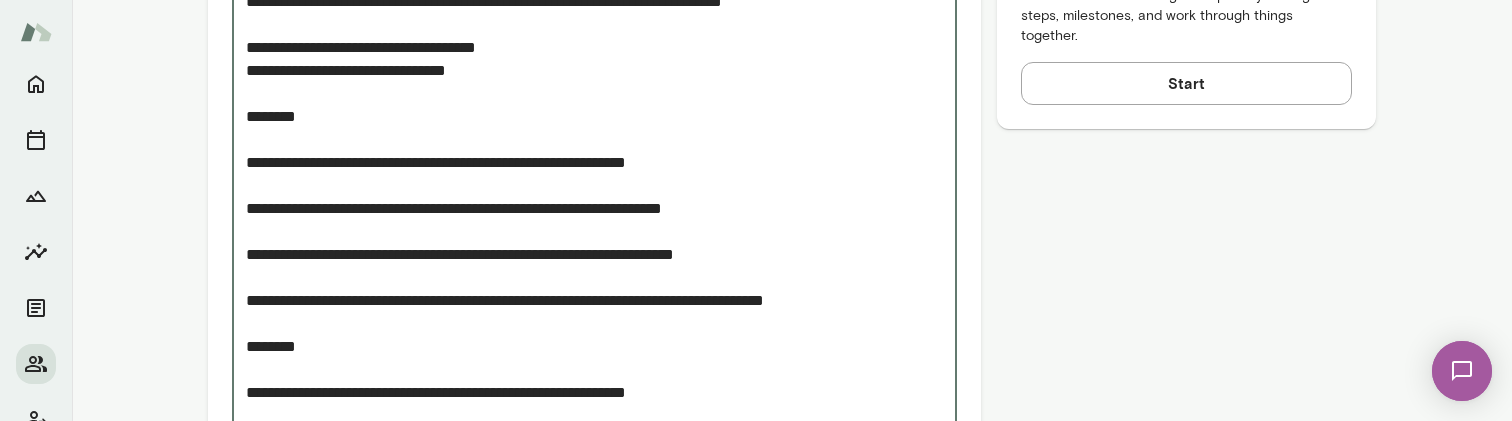 type on "**********" 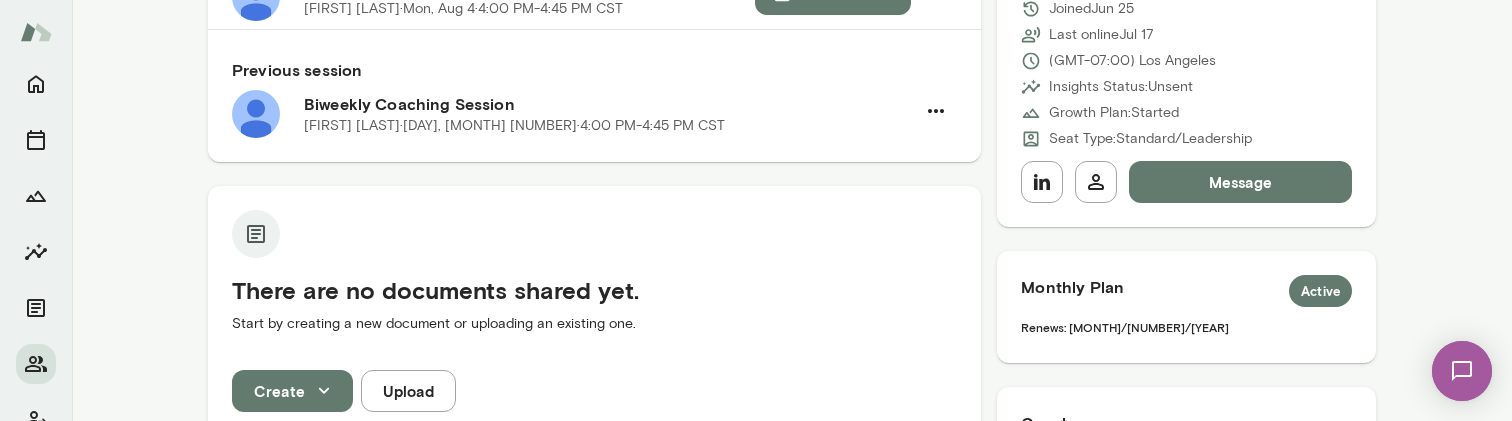 scroll, scrollTop: 0, scrollLeft: 0, axis: both 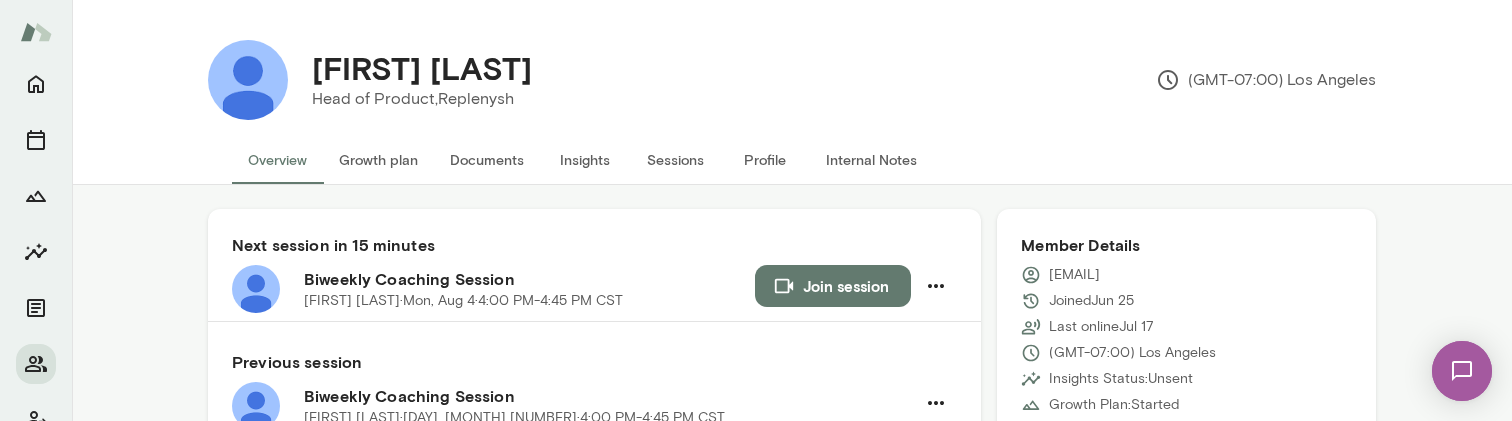 click on "Join session" at bounding box center [833, 286] 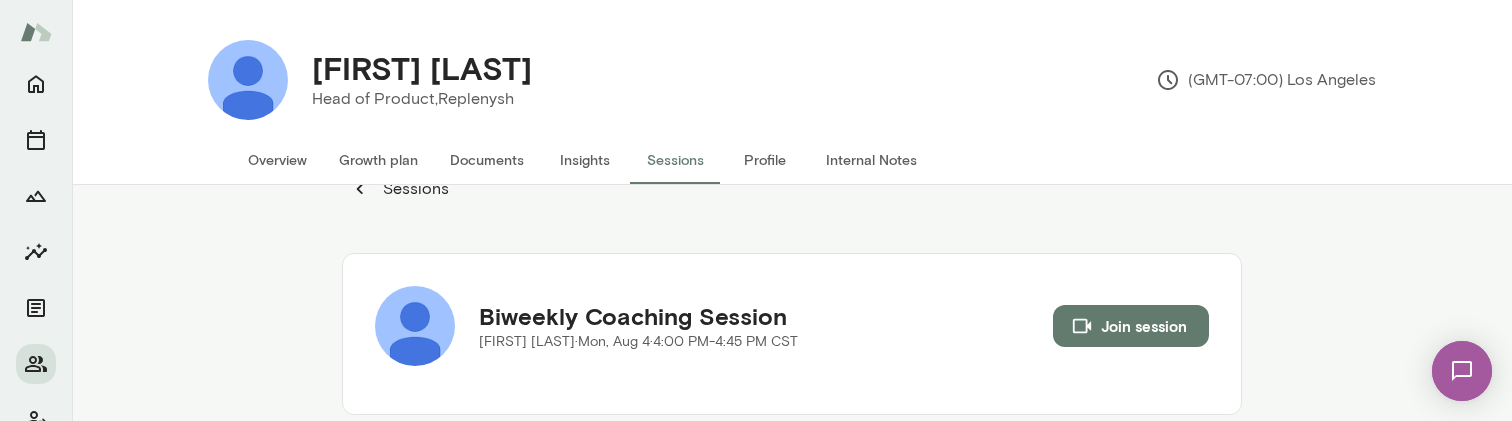 scroll, scrollTop: 0, scrollLeft: 0, axis: both 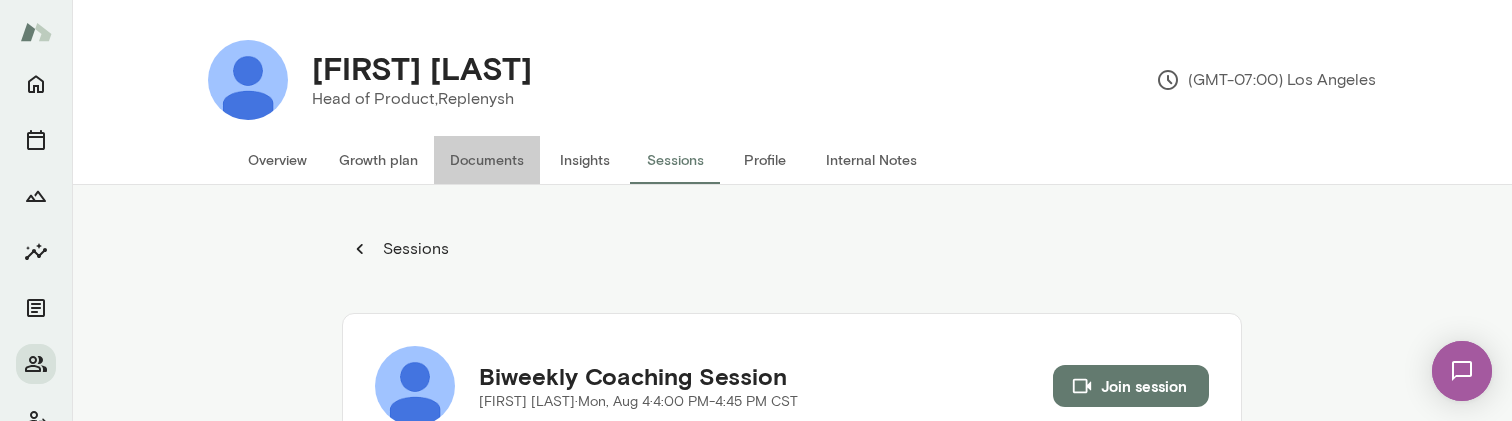 click on "Documents" at bounding box center (487, 160) 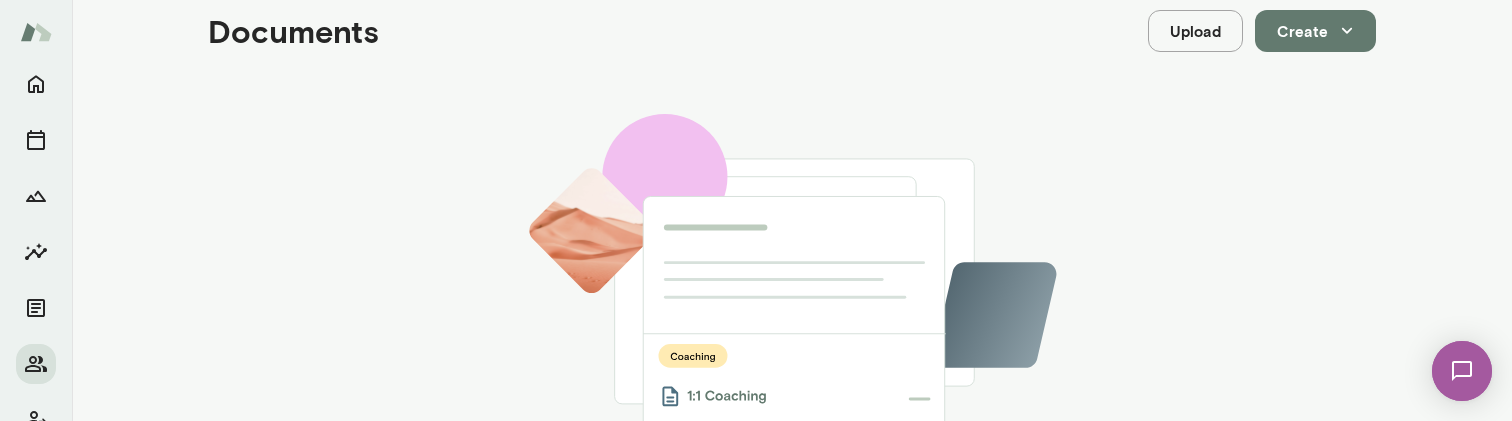 scroll, scrollTop: 0, scrollLeft: 0, axis: both 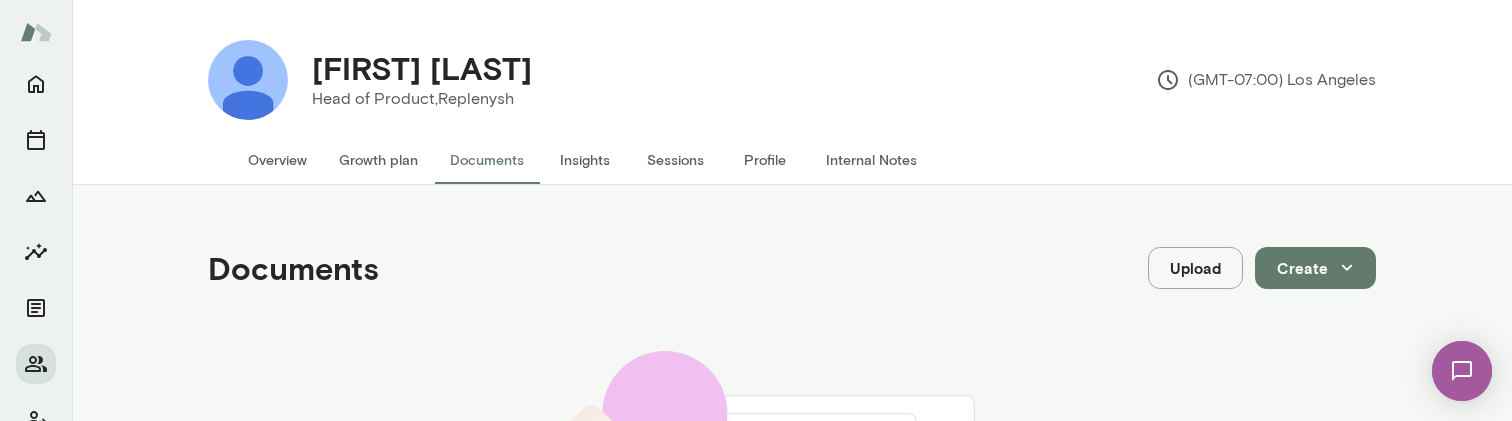 click on "Overview" at bounding box center [277, 160] 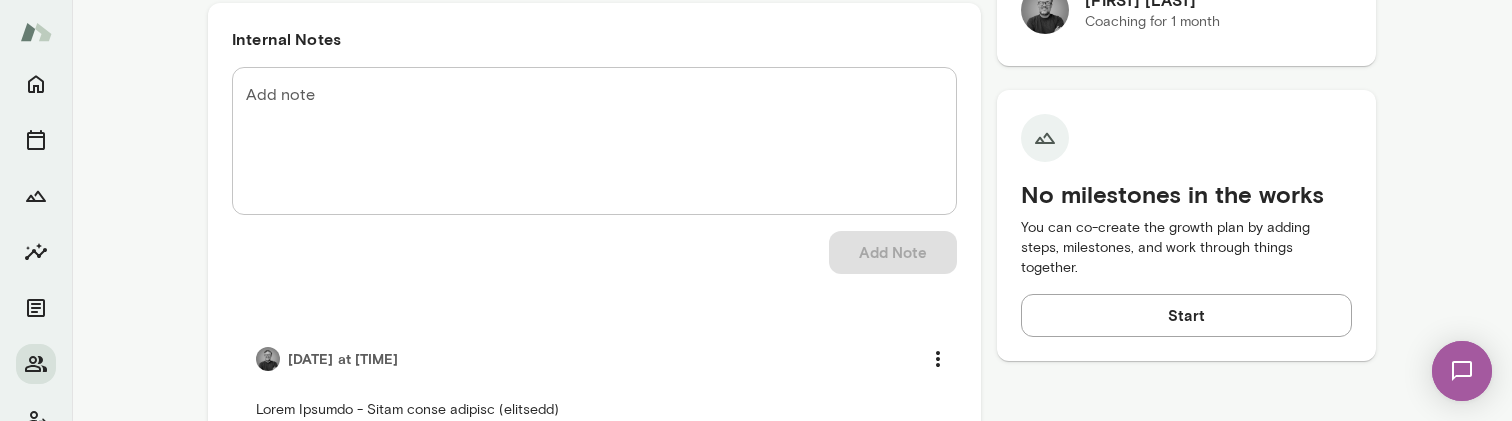 scroll, scrollTop: 448, scrollLeft: 0, axis: vertical 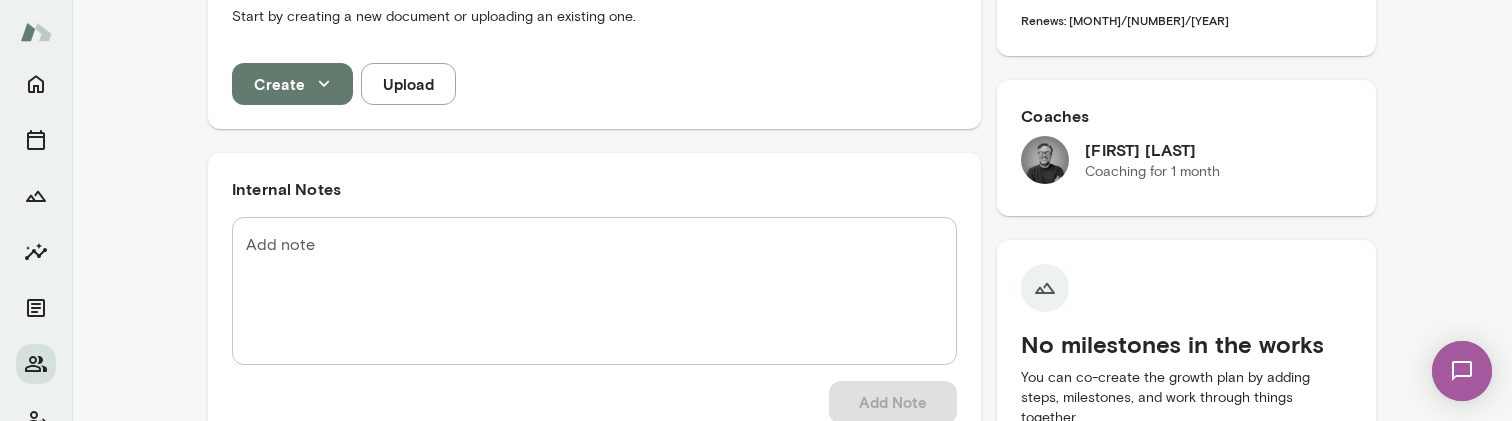 click on "Add note" at bounding box center (594, 291) 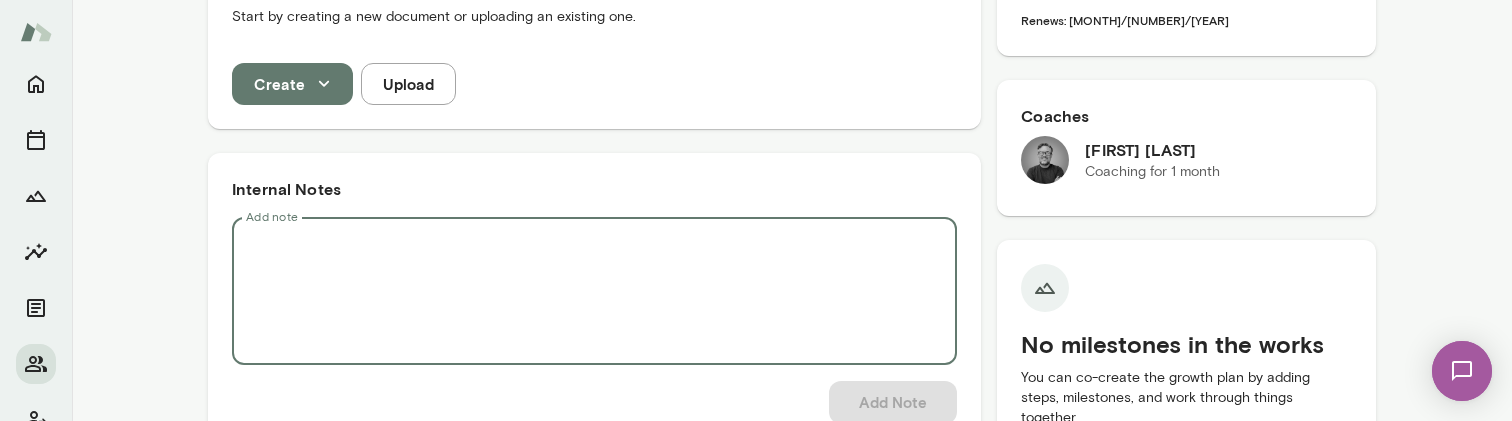 paste on "**********" 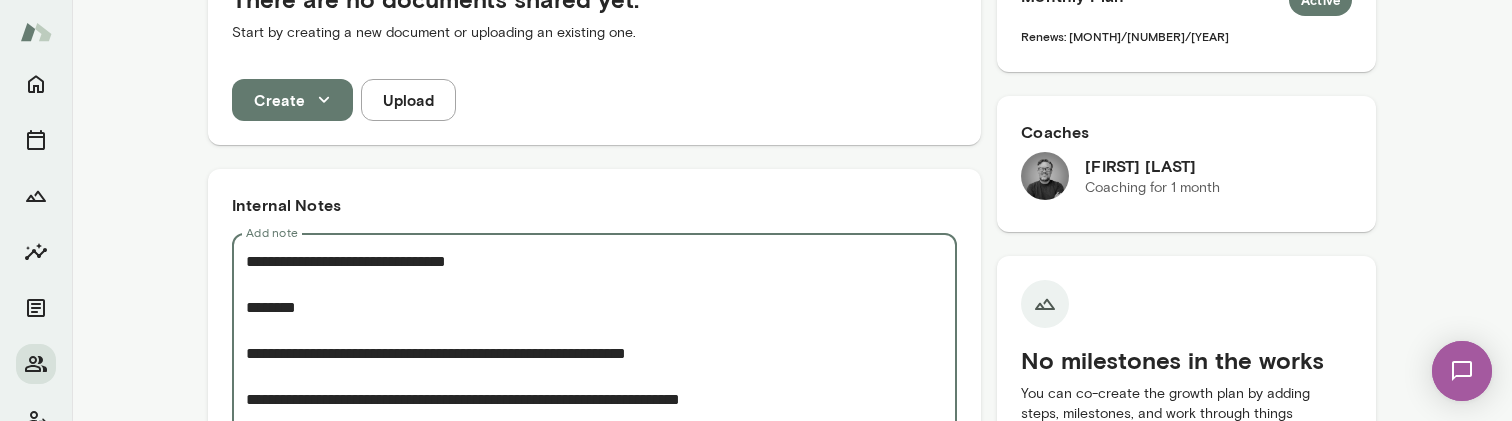 scroll, scrollTop: 584, scrollLeft: 0, axis: vertical 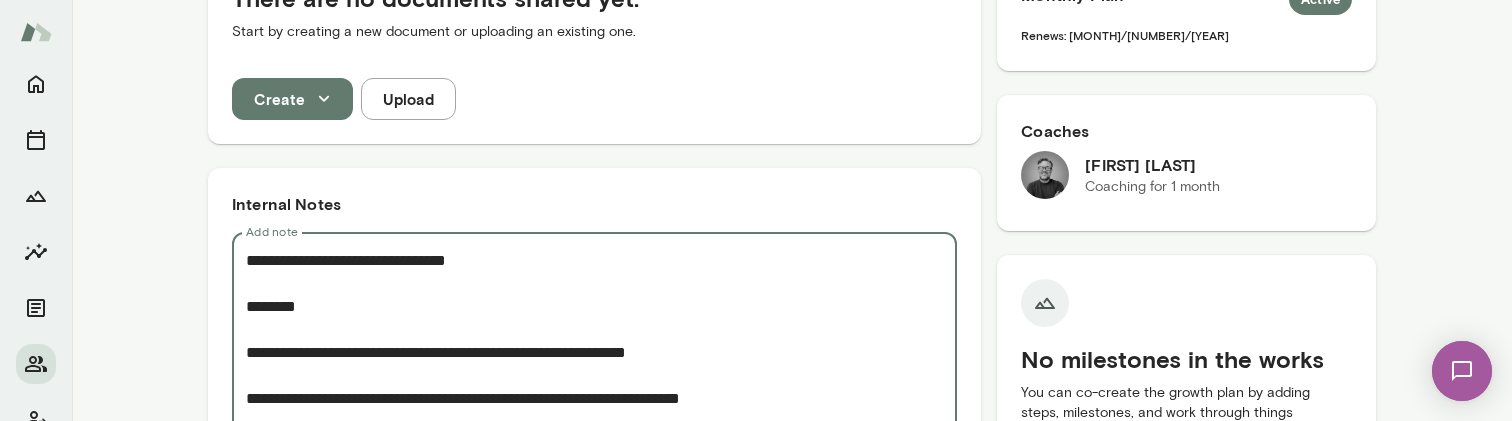 type on "**********" 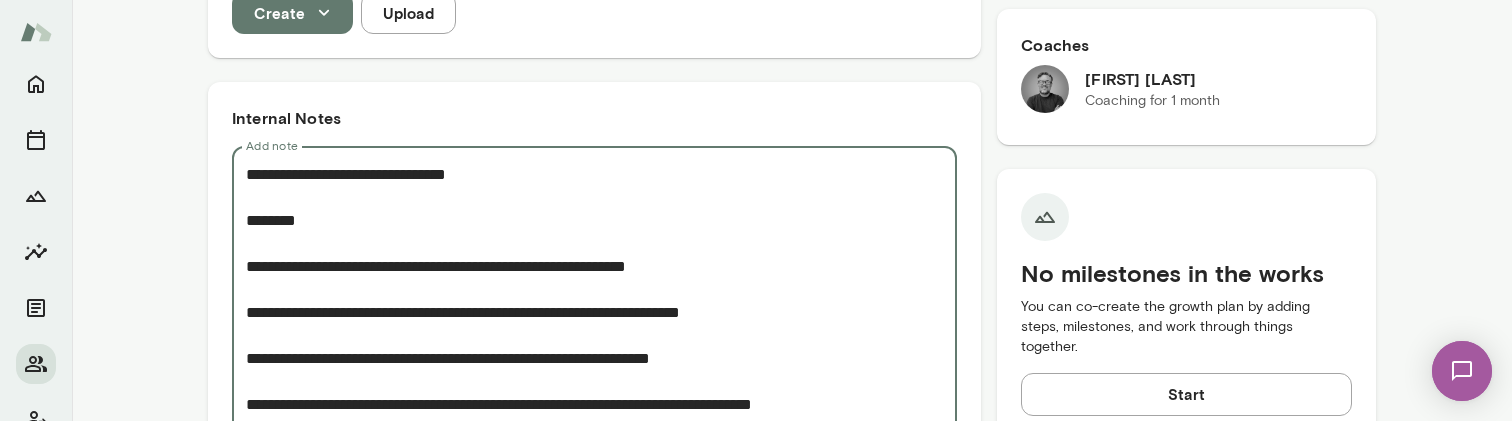 scroll, scrollTop: 687, scrollLeft: 0, axis: vertical 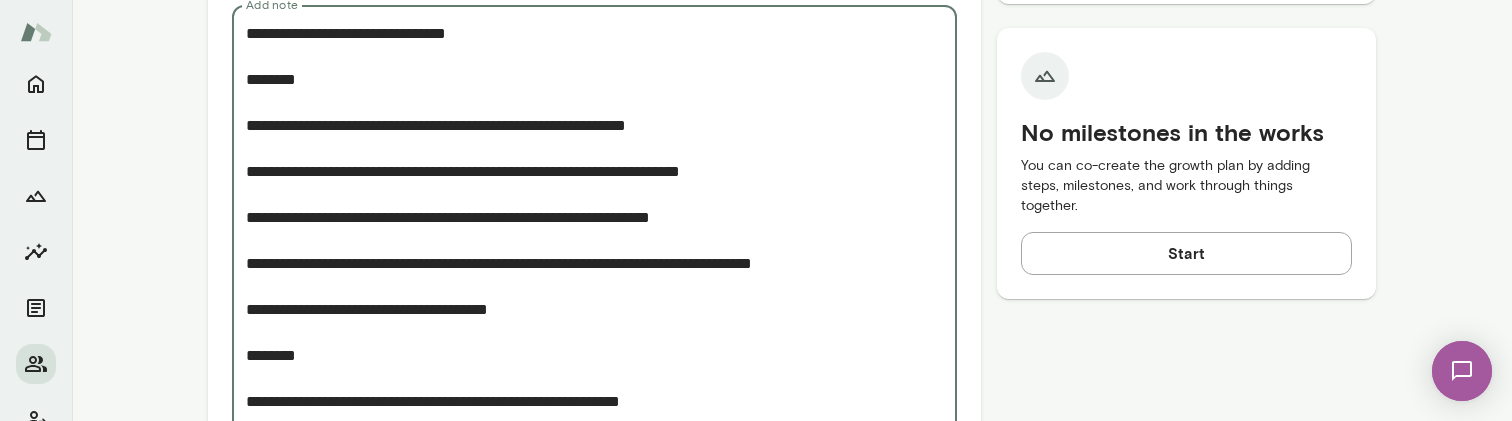 drag, startPoint x: 246, startPoint y: 252, endPoint x: 756, endPoint y: 221, distance: 510.94128 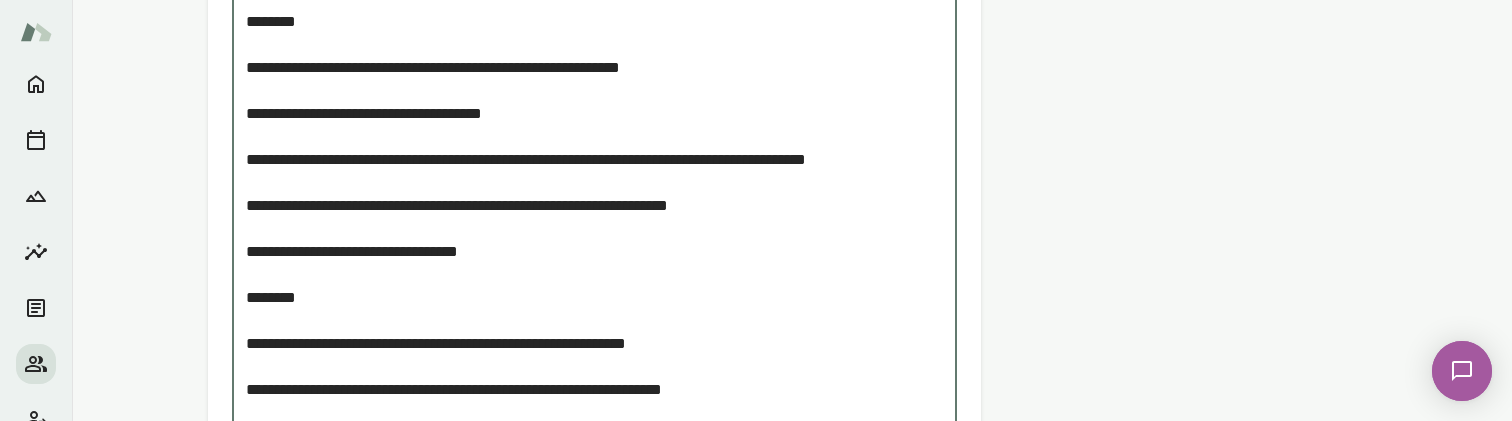 scroll, scrollTop: 1146, scrollLeft: 0, axis: vertical 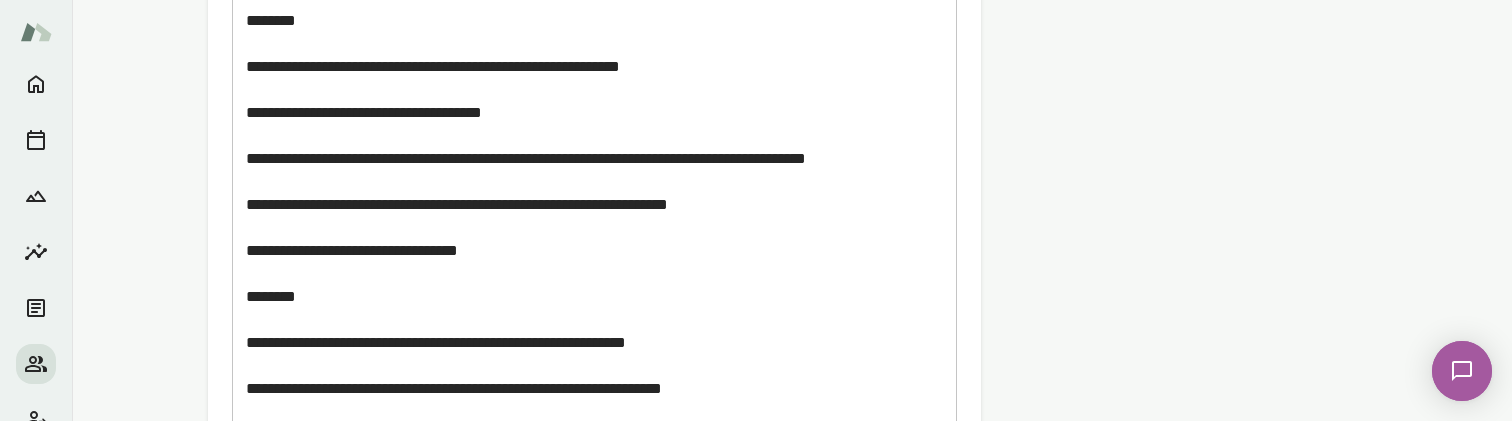 drag, startPoint x: 242, startPoint y: 113, endPoint x: 298, endPoint y: 182, distance: 88.86507 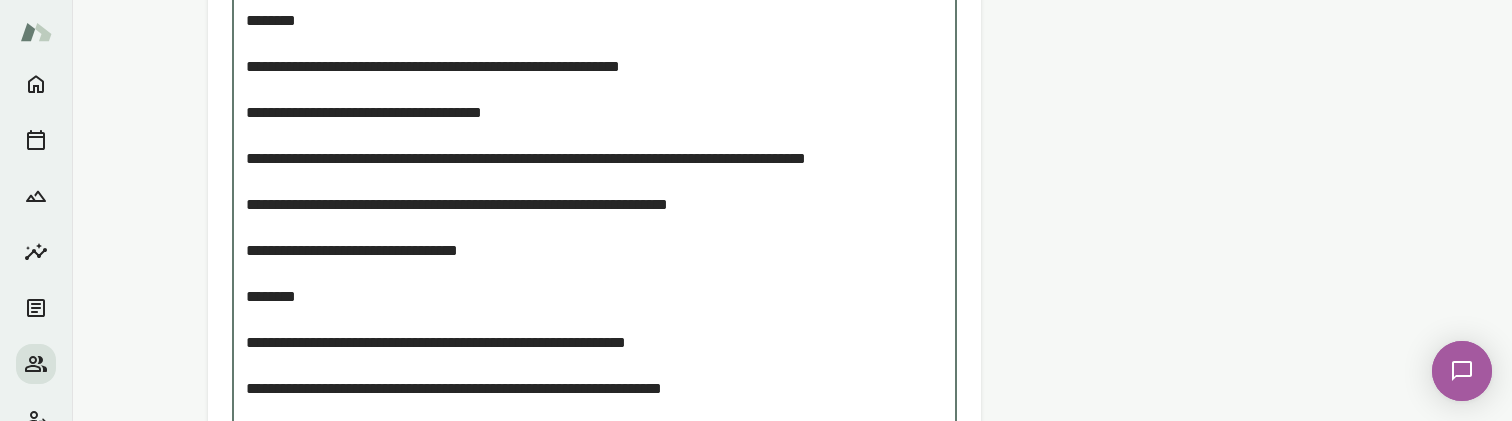 drag, startPoint x: 249, startPoint y: 110, endPoint x: 296, endPoint y: 181, distance: 85.146935 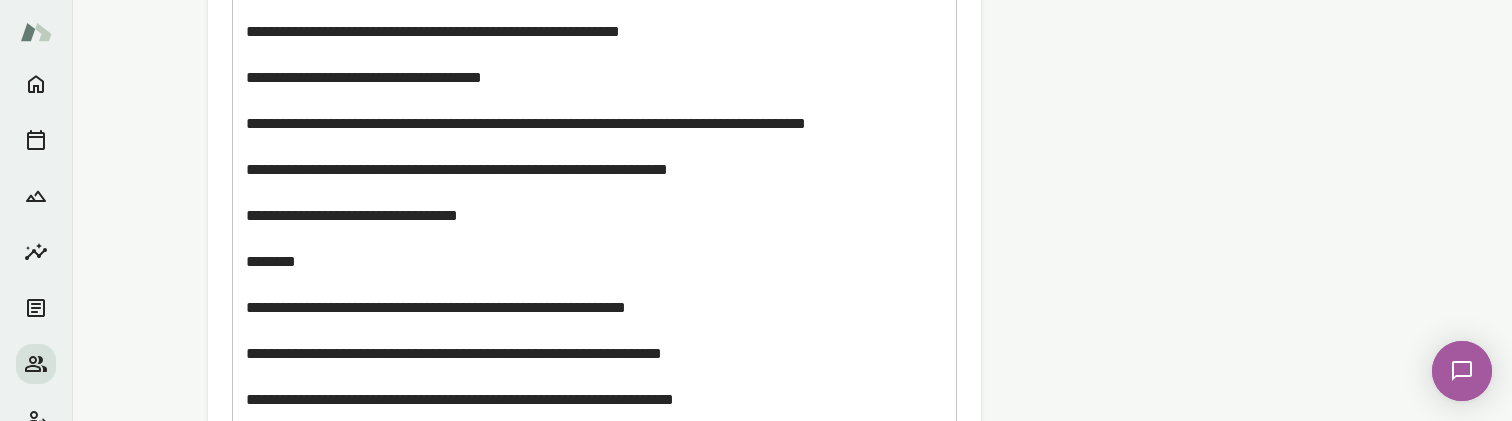 scroll, scrollTop: 1165, scrollLeft: 0, axis: vertical 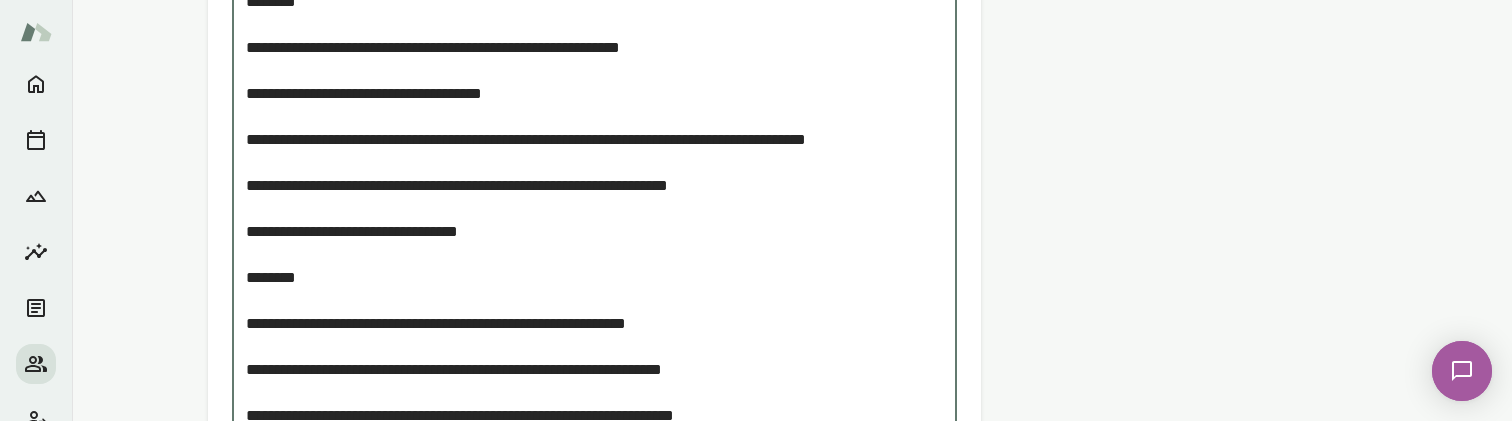 click on "Add note" at bounding box center (594, 185) 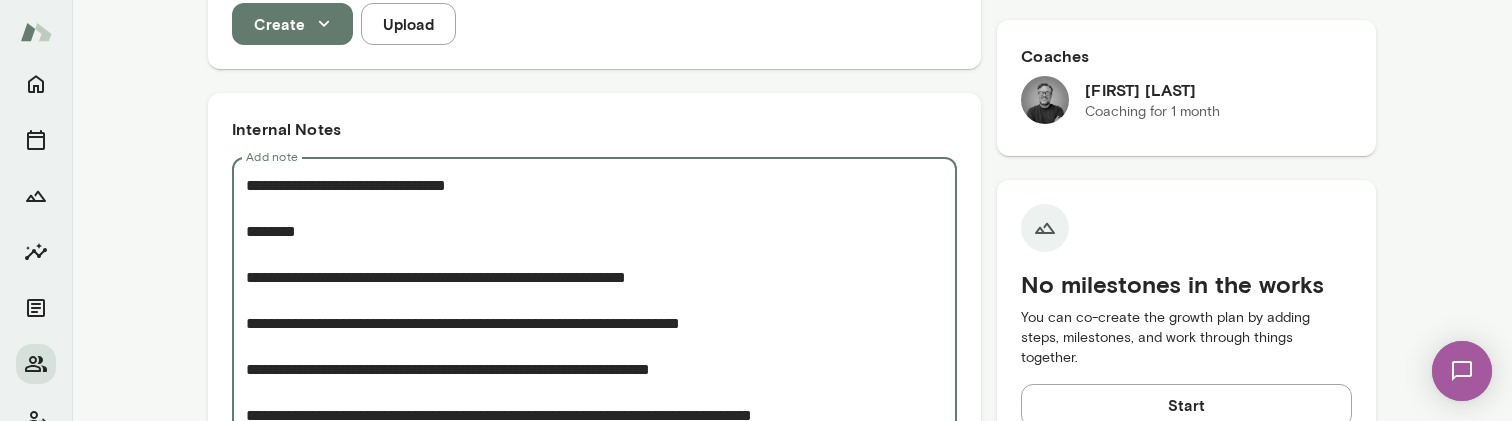 scroll, scrollTop: 696, scrollLeft: 0, axis: vertical 